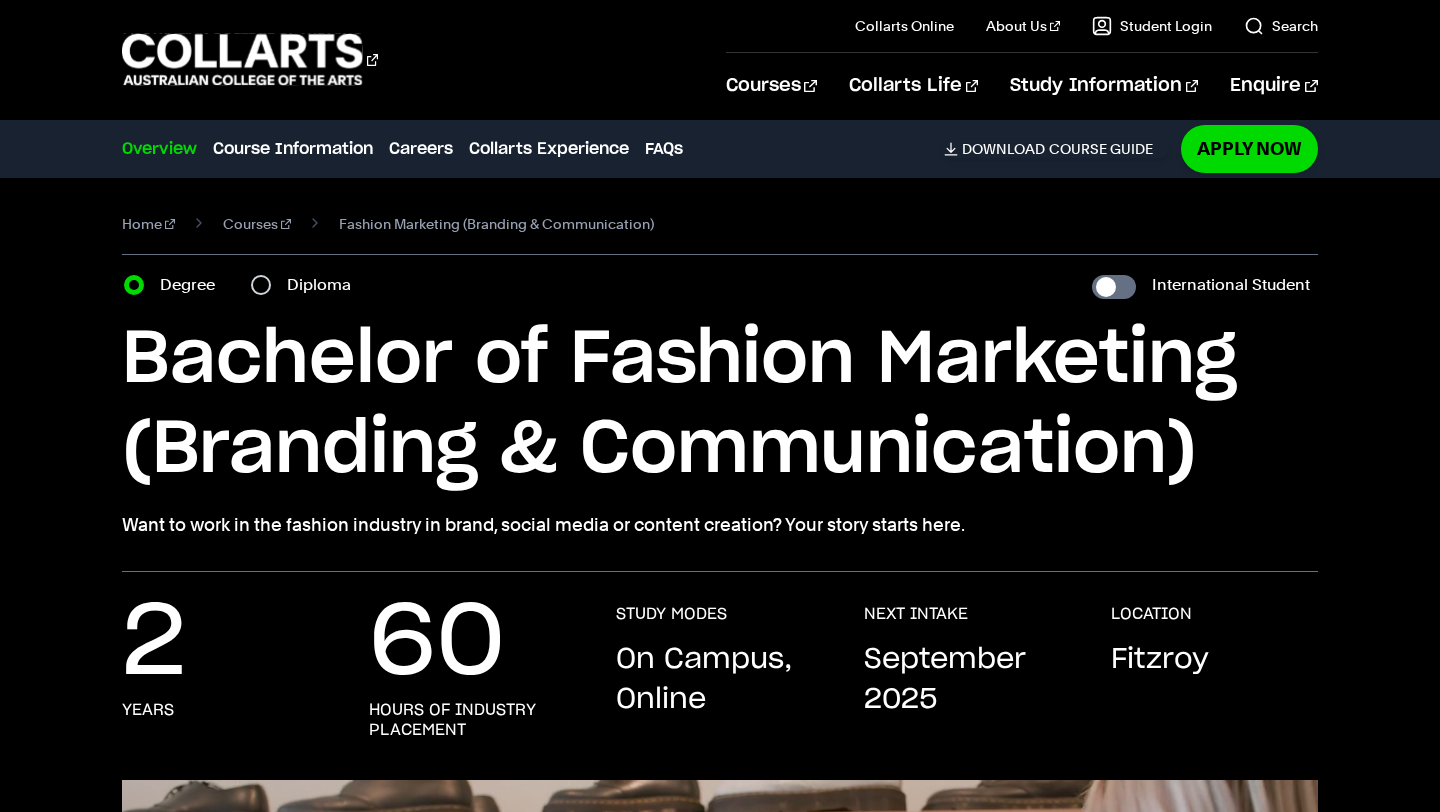 scroll, scrollTop: 0, scrollLeft: 0, axis: both 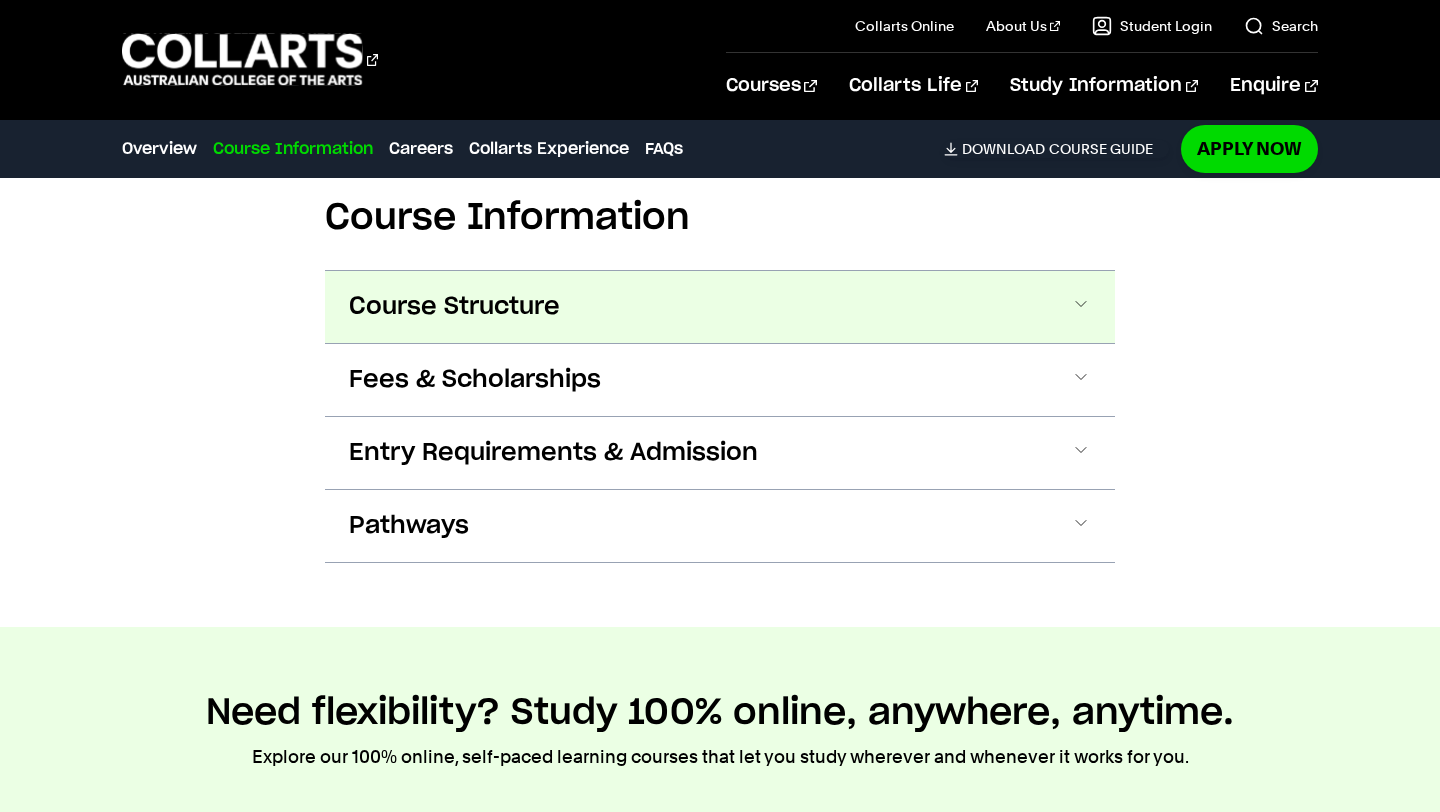 click on "Course Structure" at bounding box center (454, 307) 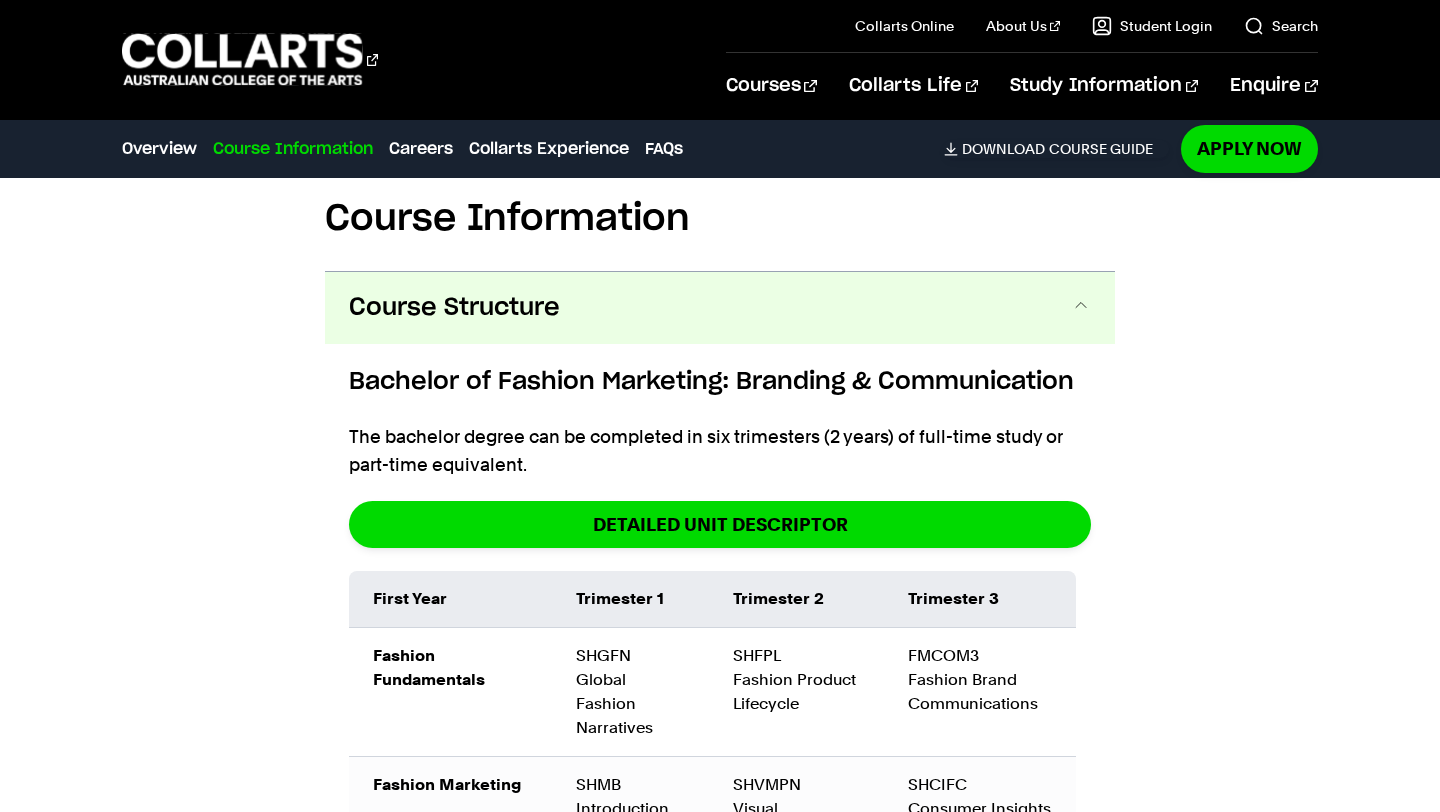 scroll, scrollTop: 2140, scrollLeft: 0, axis: vertical 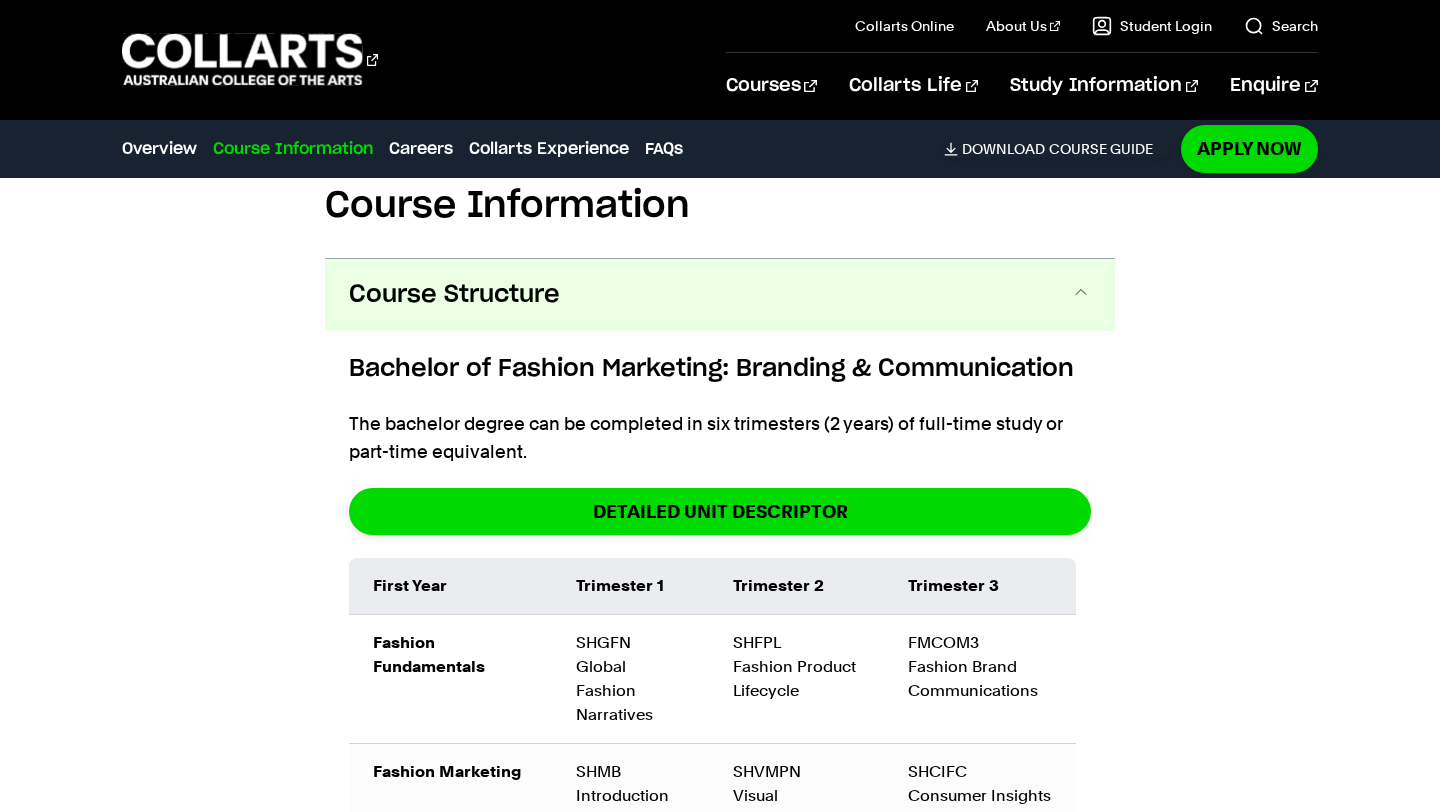 click on "Course Structure" at bounding box center [720, 295] 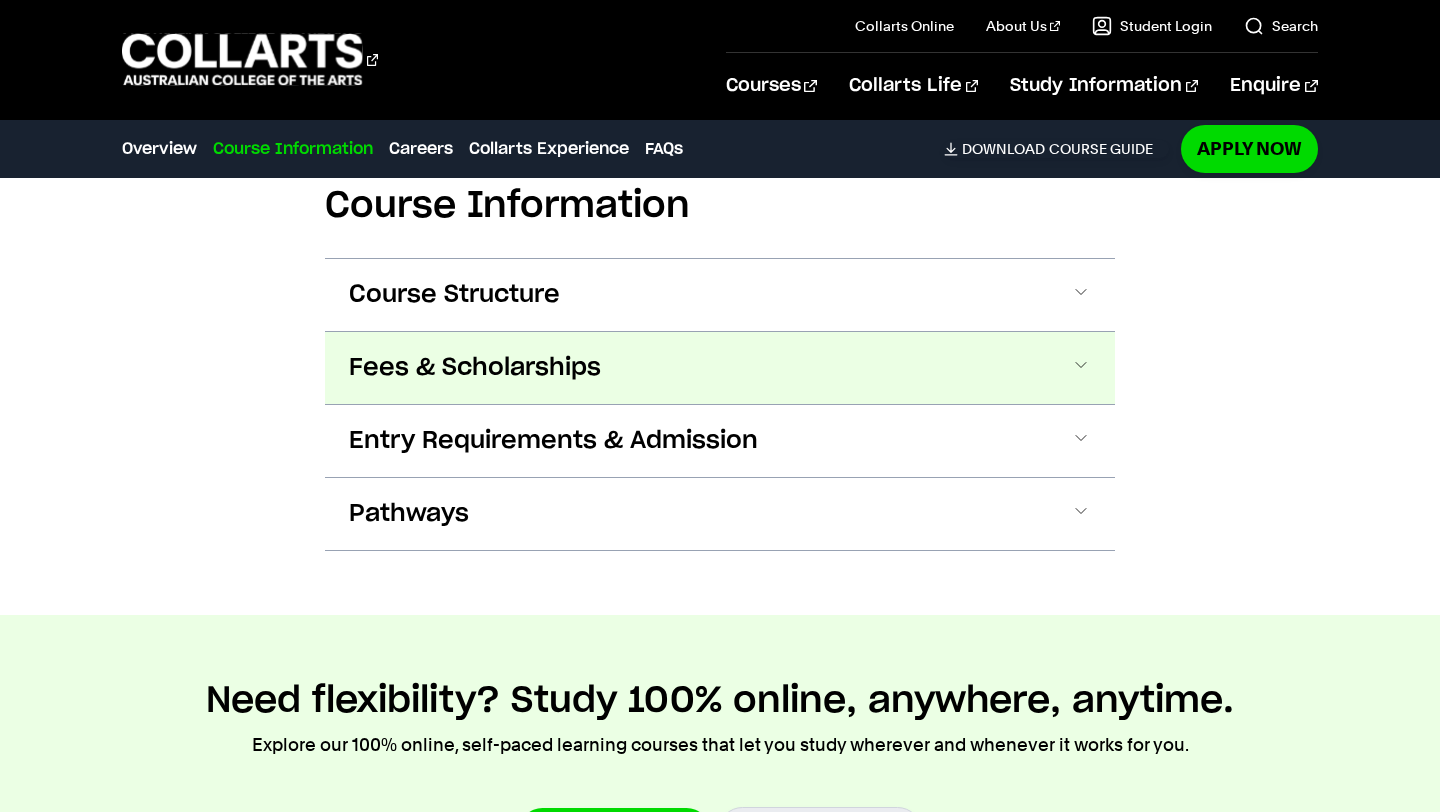click on "Fees & Scholarships" at bounding box center [720, 368] 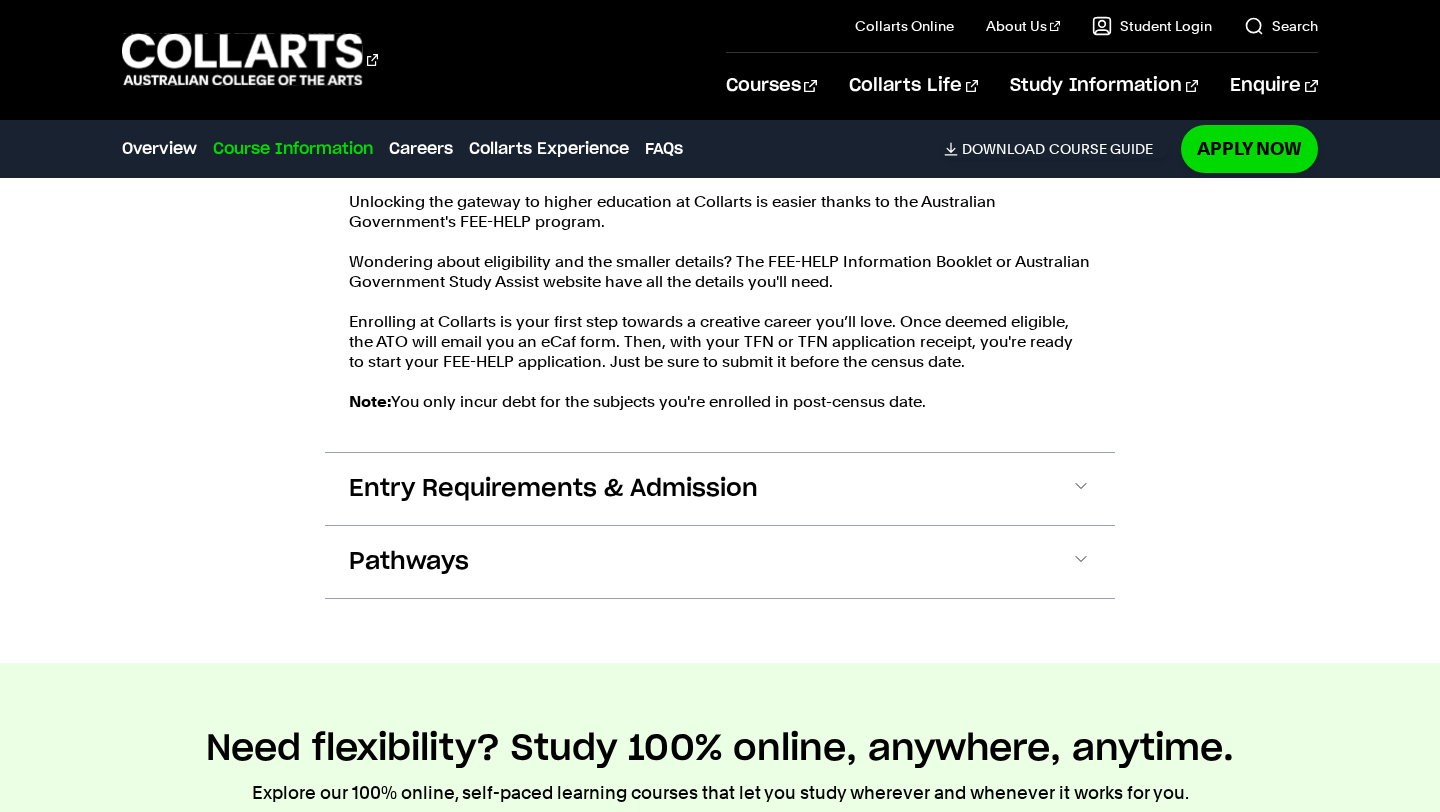 scroll, scrollTop: 2215, scrollLeft: 0, axis: vertical 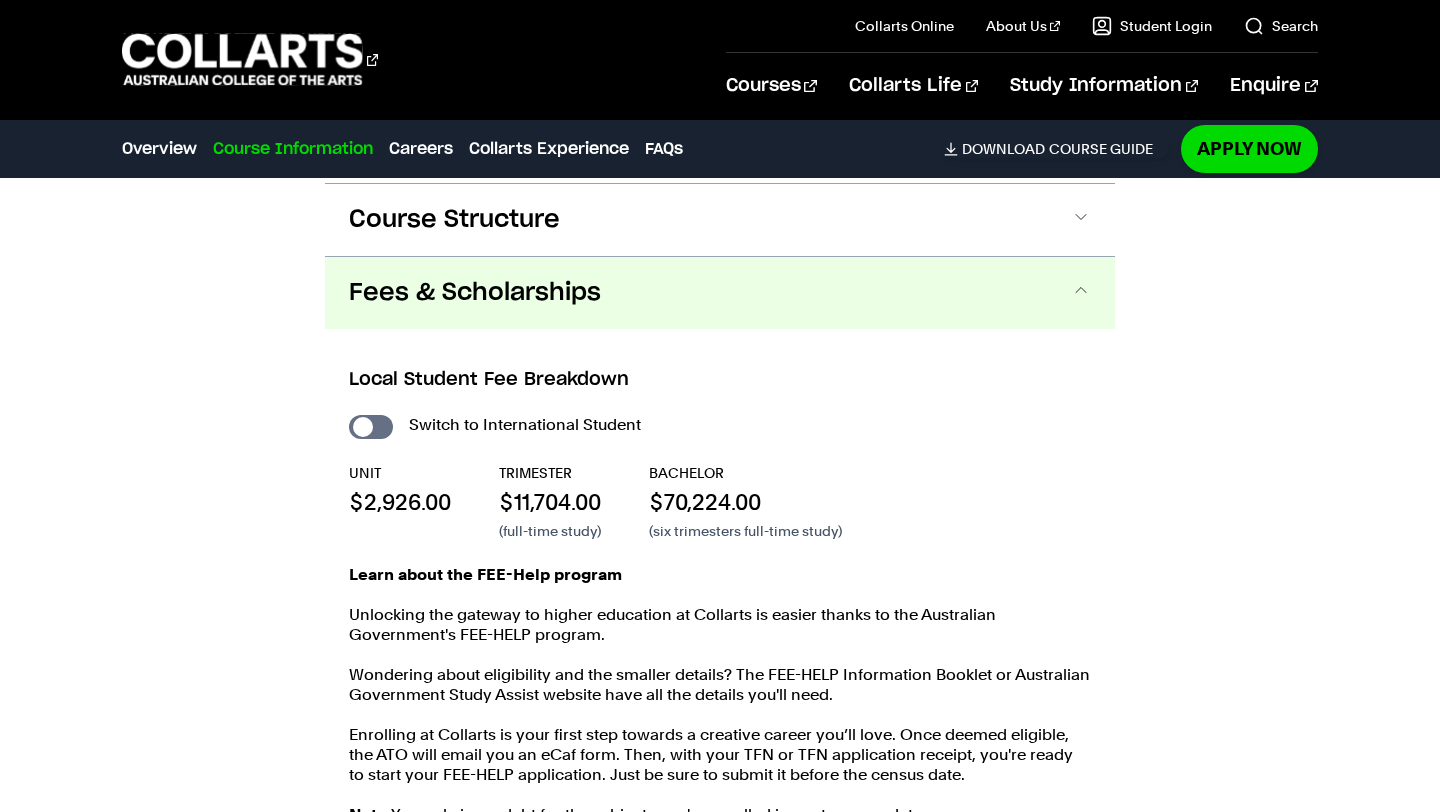 click on "Fees & Scholarships" at bounding box center [720, 293] 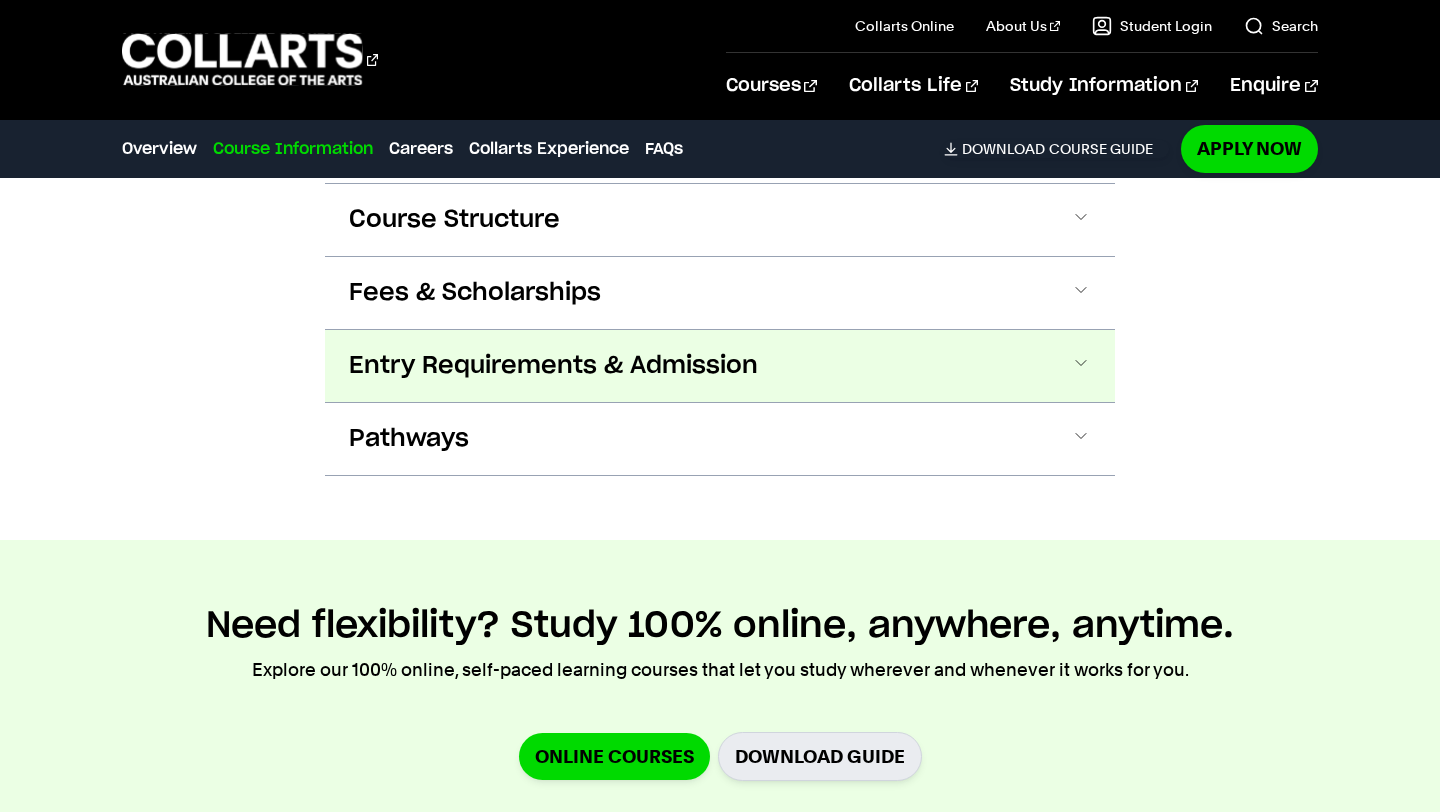 click on "Entry Requirements & Admission" at bounding box center [720, 366] 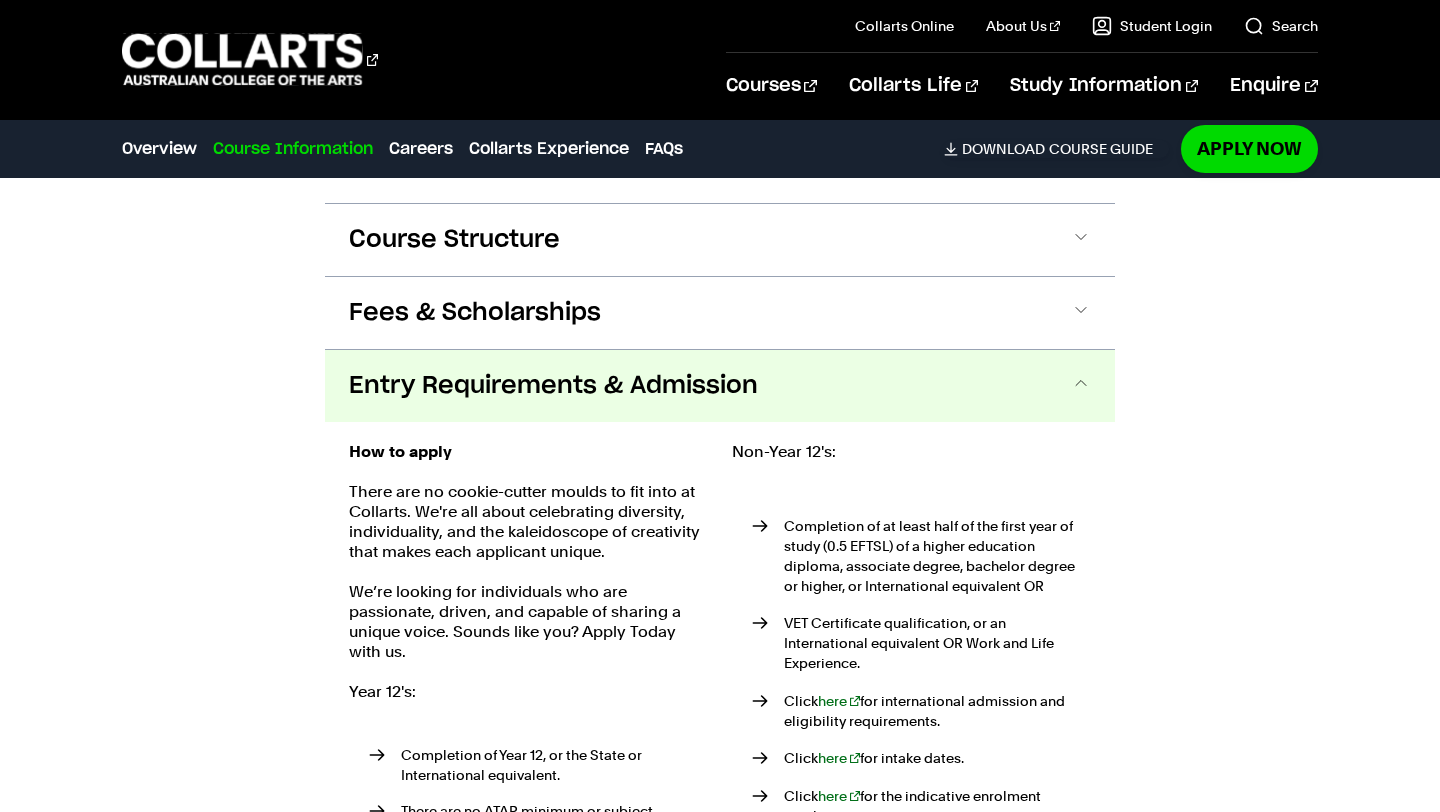 scroll, scrollTop: 2202, scrollLeft: 0, axis: vertical 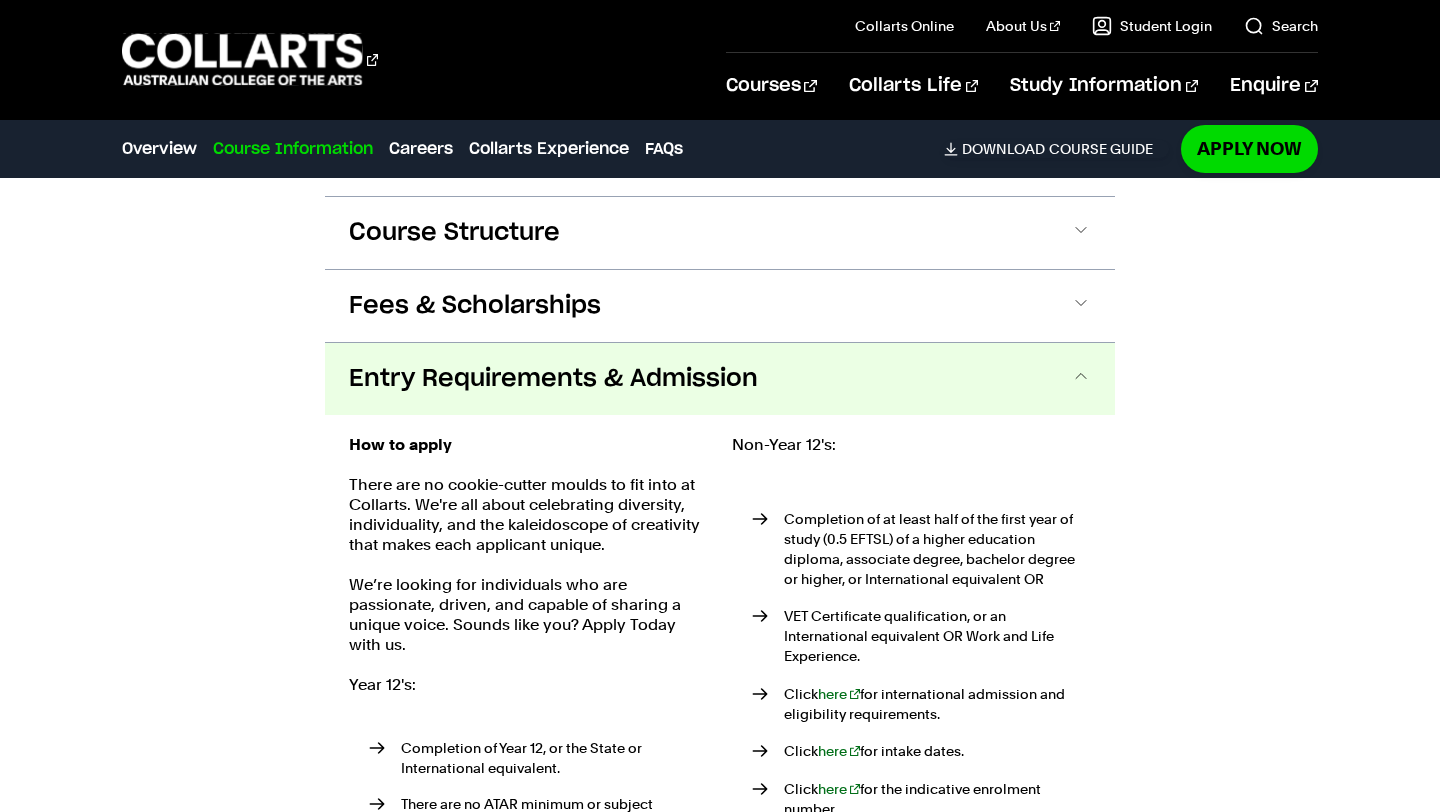 click on "Entry Requirements & Admission" at bounding box center (553, 379) 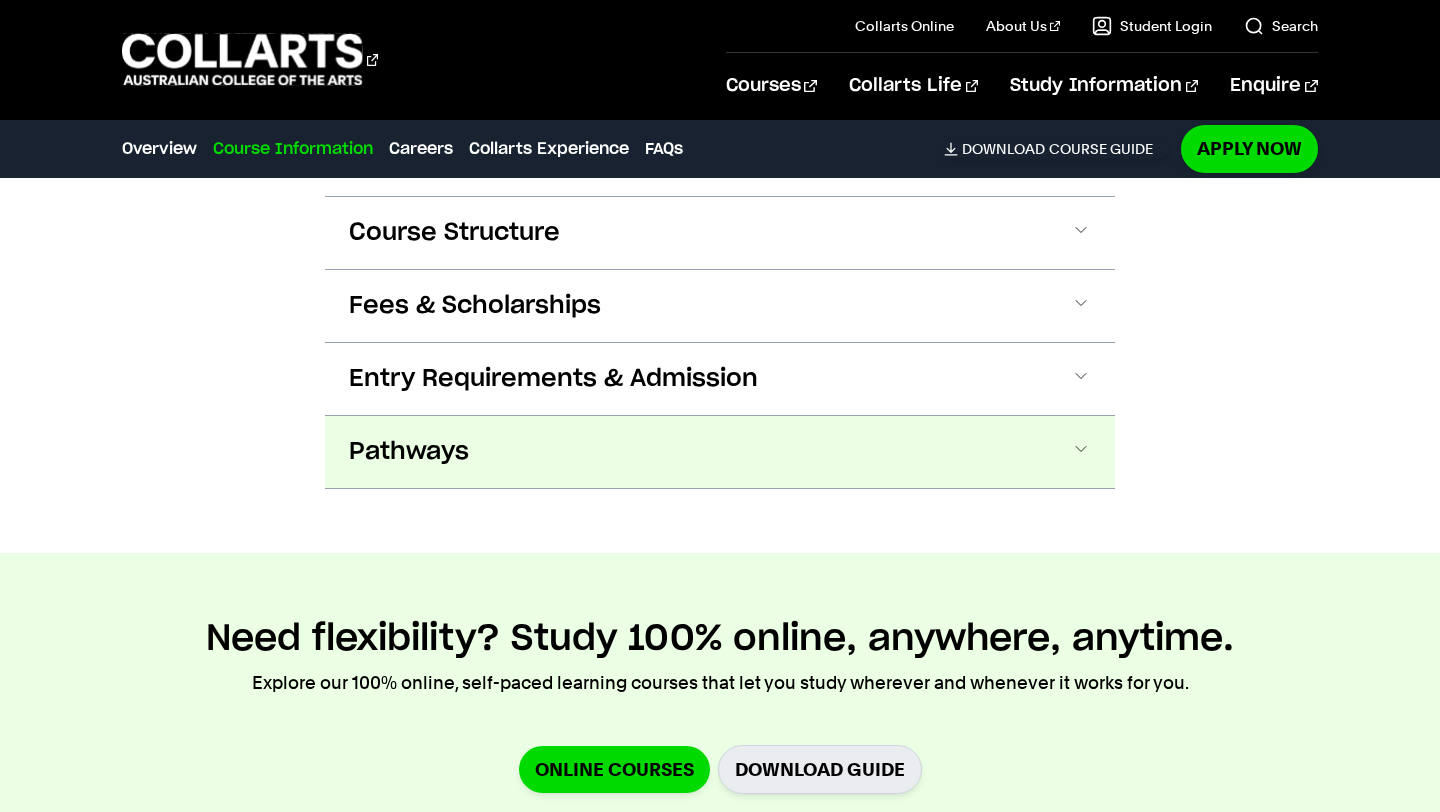 click on "Pathways" at bounding box center [720, 452] 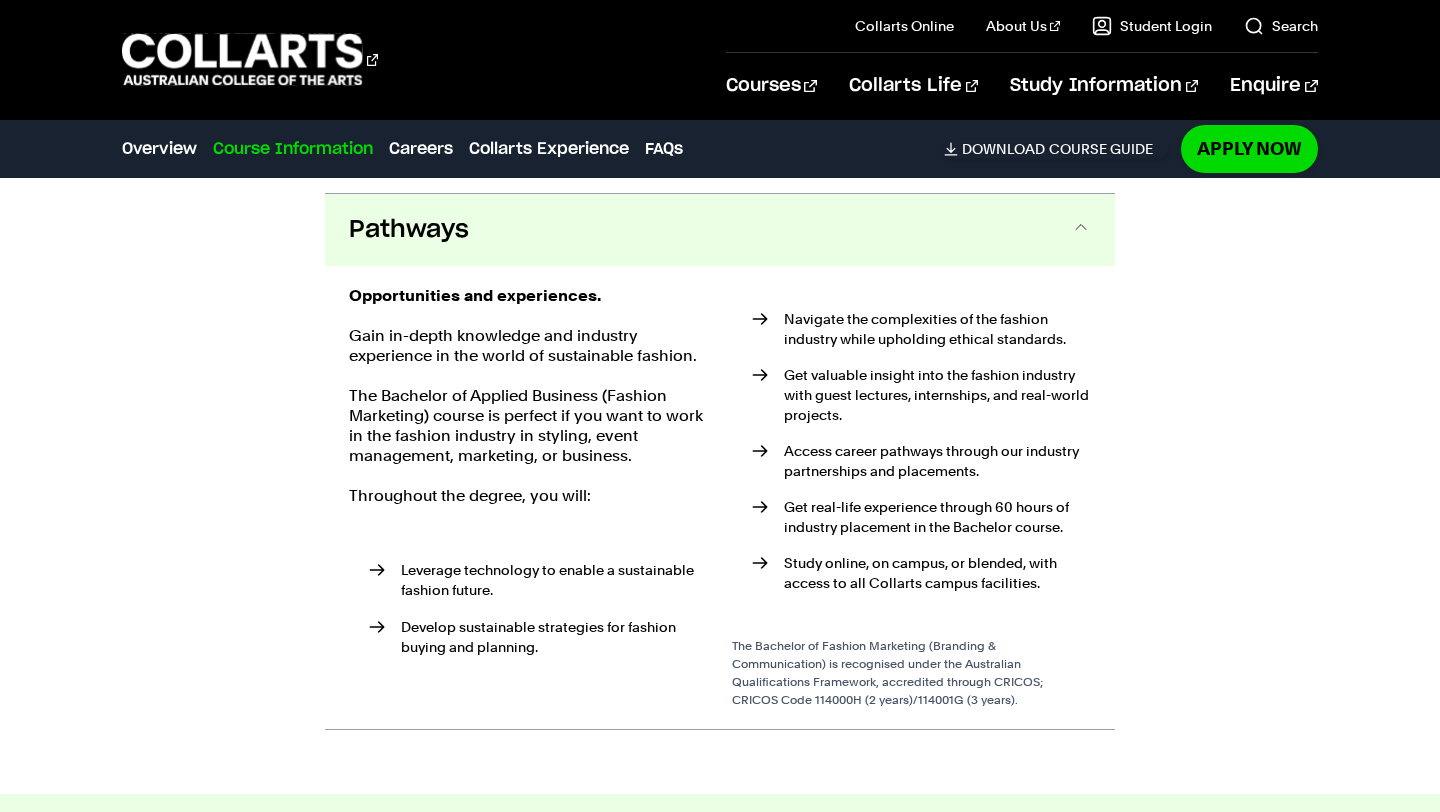 scroll, scrollTop: 2438, scrollLeft: 0, axis: vertical 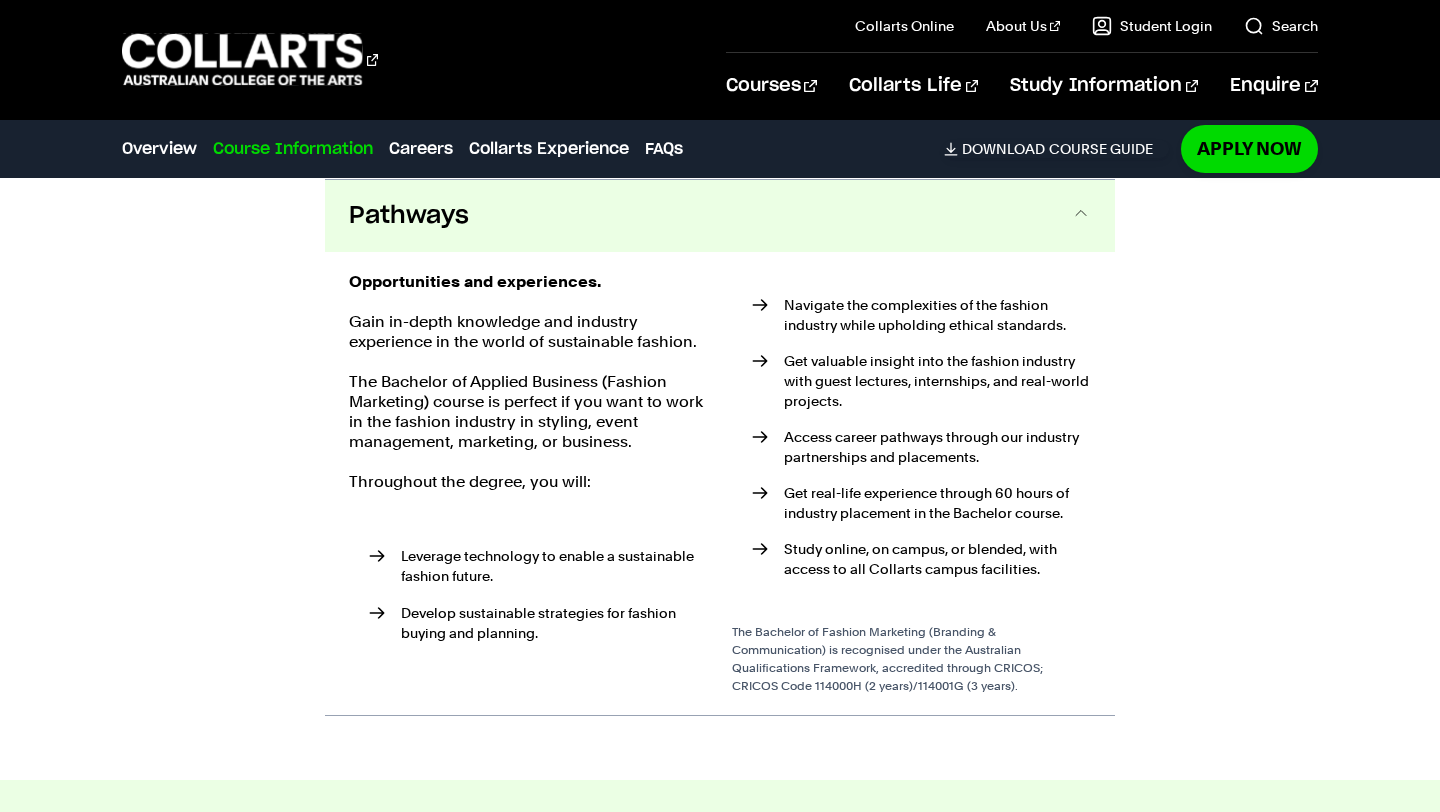 click on "Pathways" at bounding box center (720, 216) 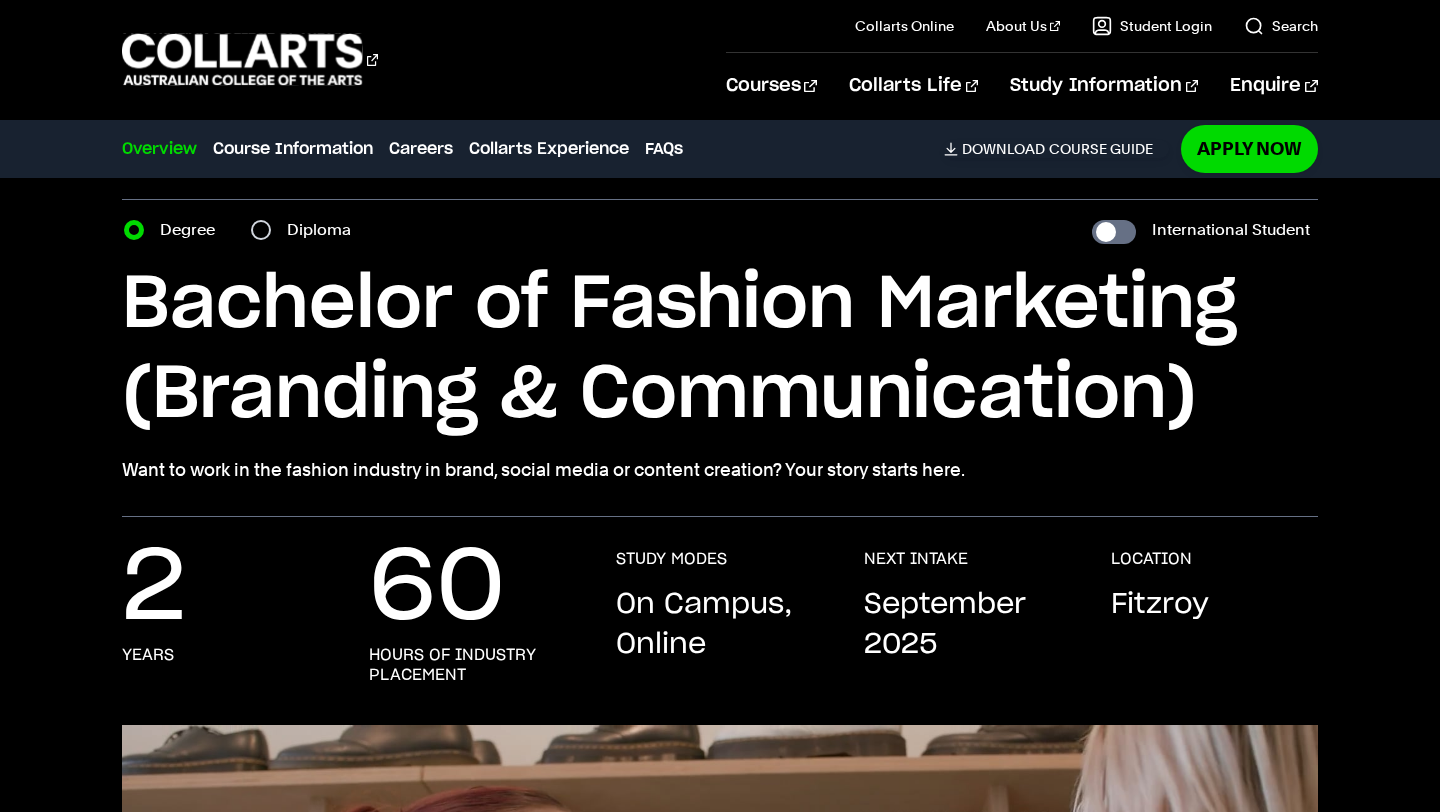 scroll, scrollTop: 0, scrollLeft: 0, axis: both 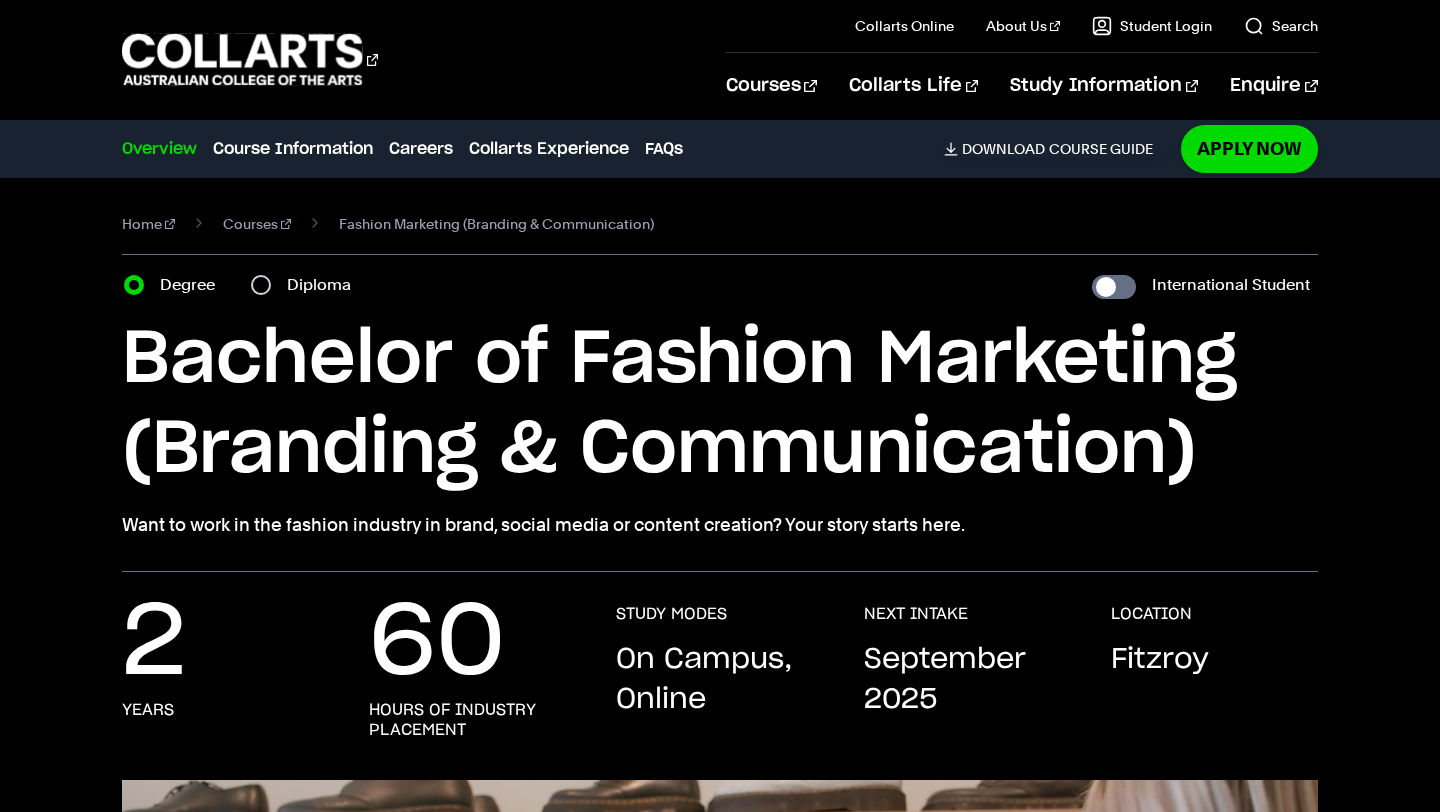 click on "Fitzroy" at bounding box center (1160, 660) 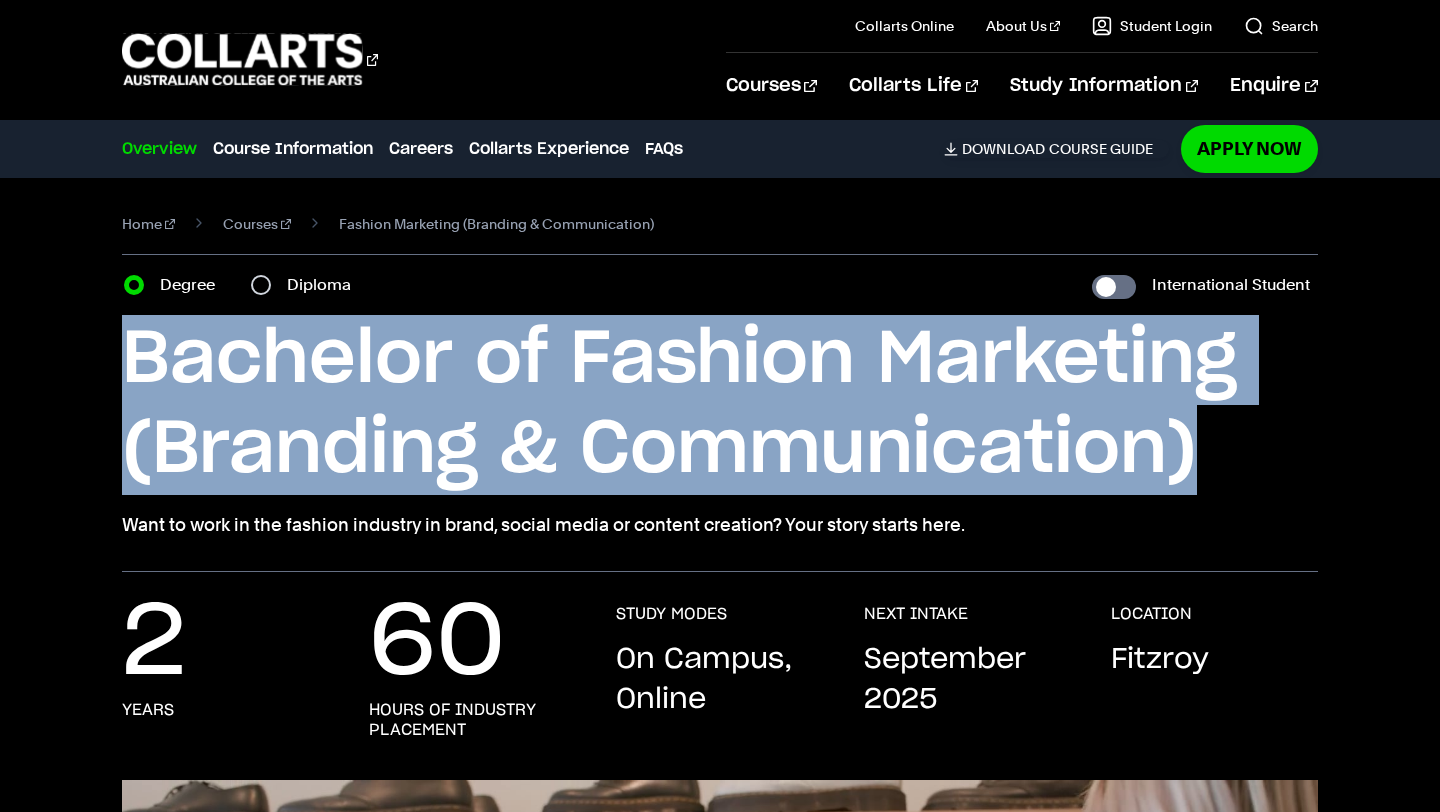 drag, startPoint x: 118, startPoint y: 366, endPoint x: 1329, endPoint y: 438, distance: 1213.1385 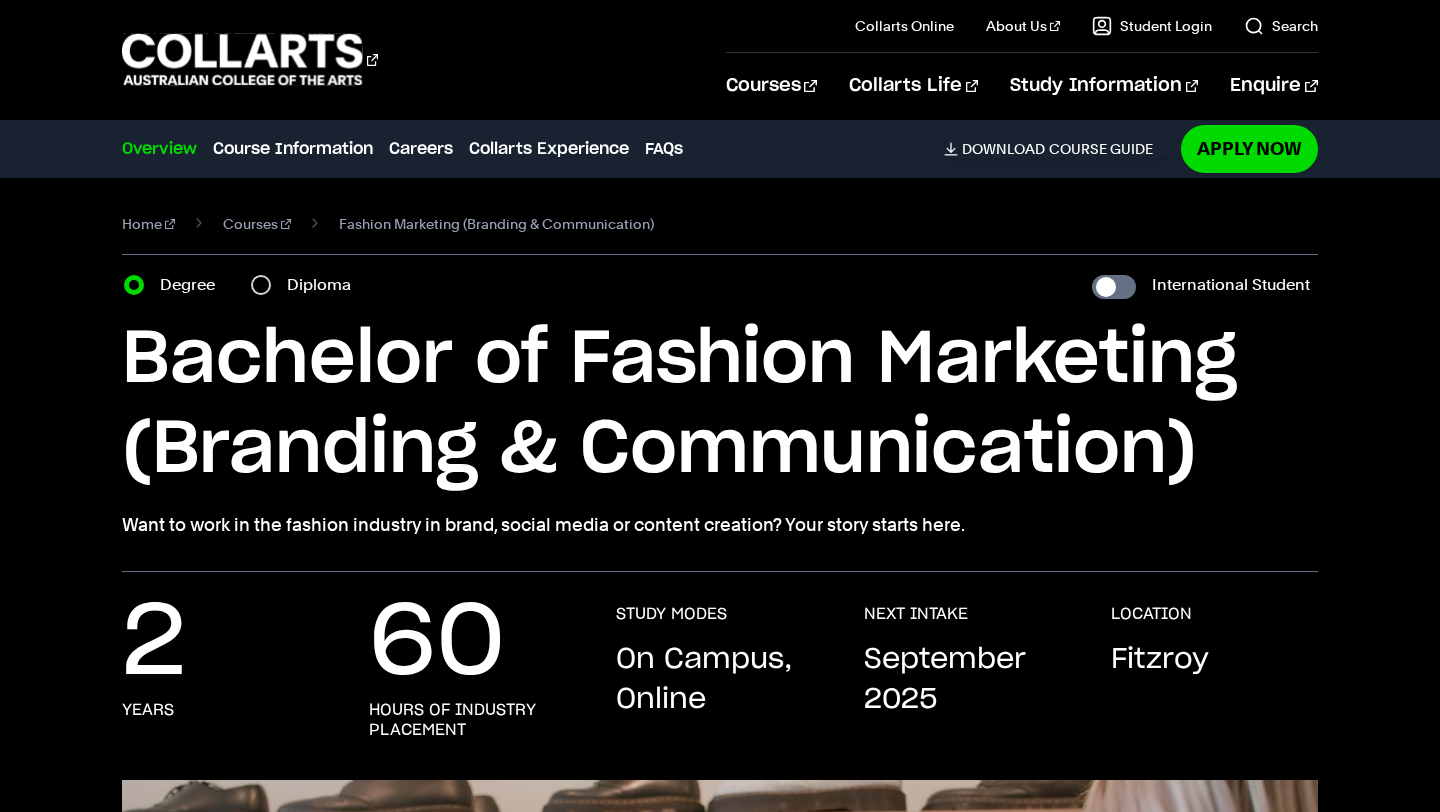 click on "Course variant
Degree
Diploma
International Student" at bounding box center [719, 285] 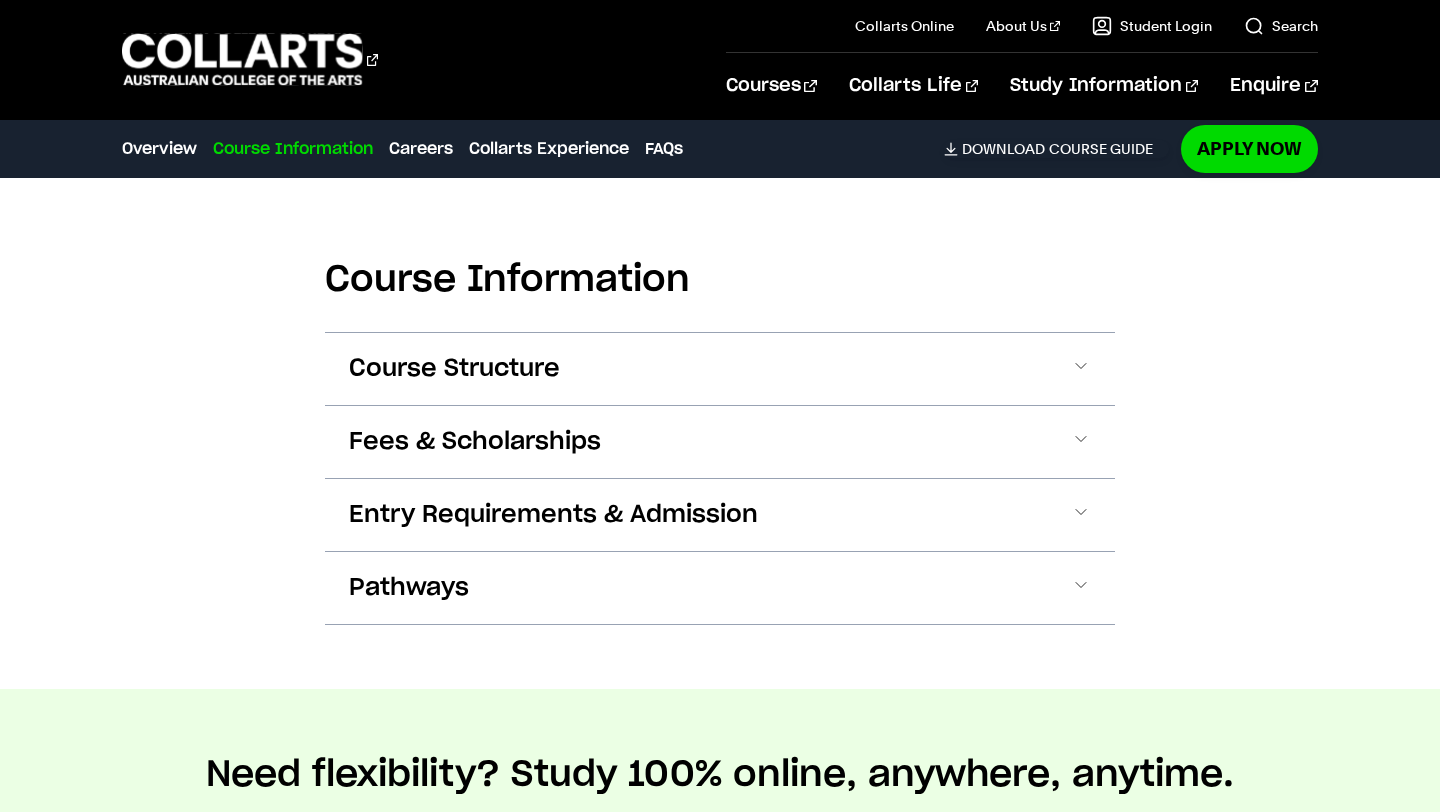 scroll, scrollTop: 2064, scrollLeft: 0, axis: vertical 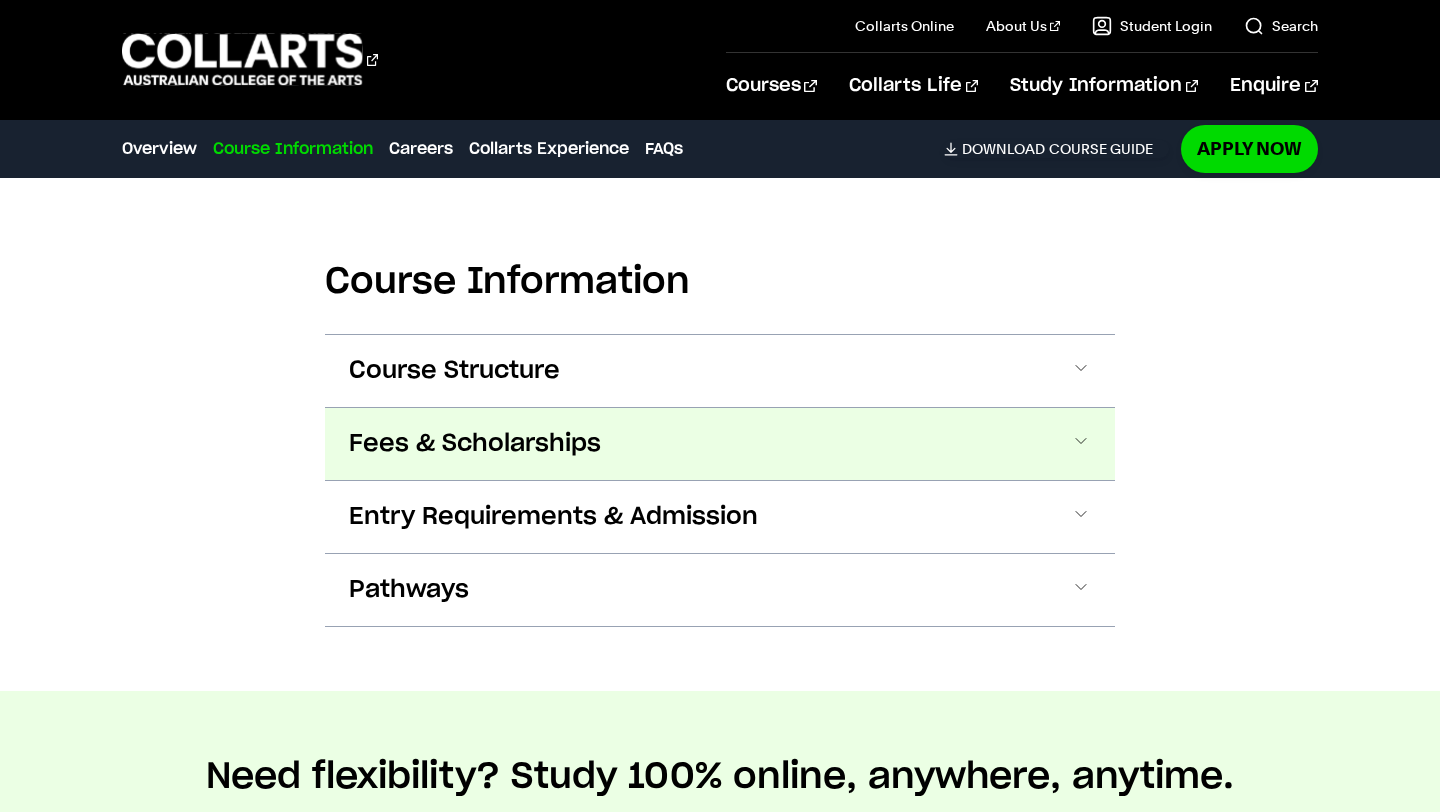 click on "Fees & Scholarships" at bounding box center (720, 444) 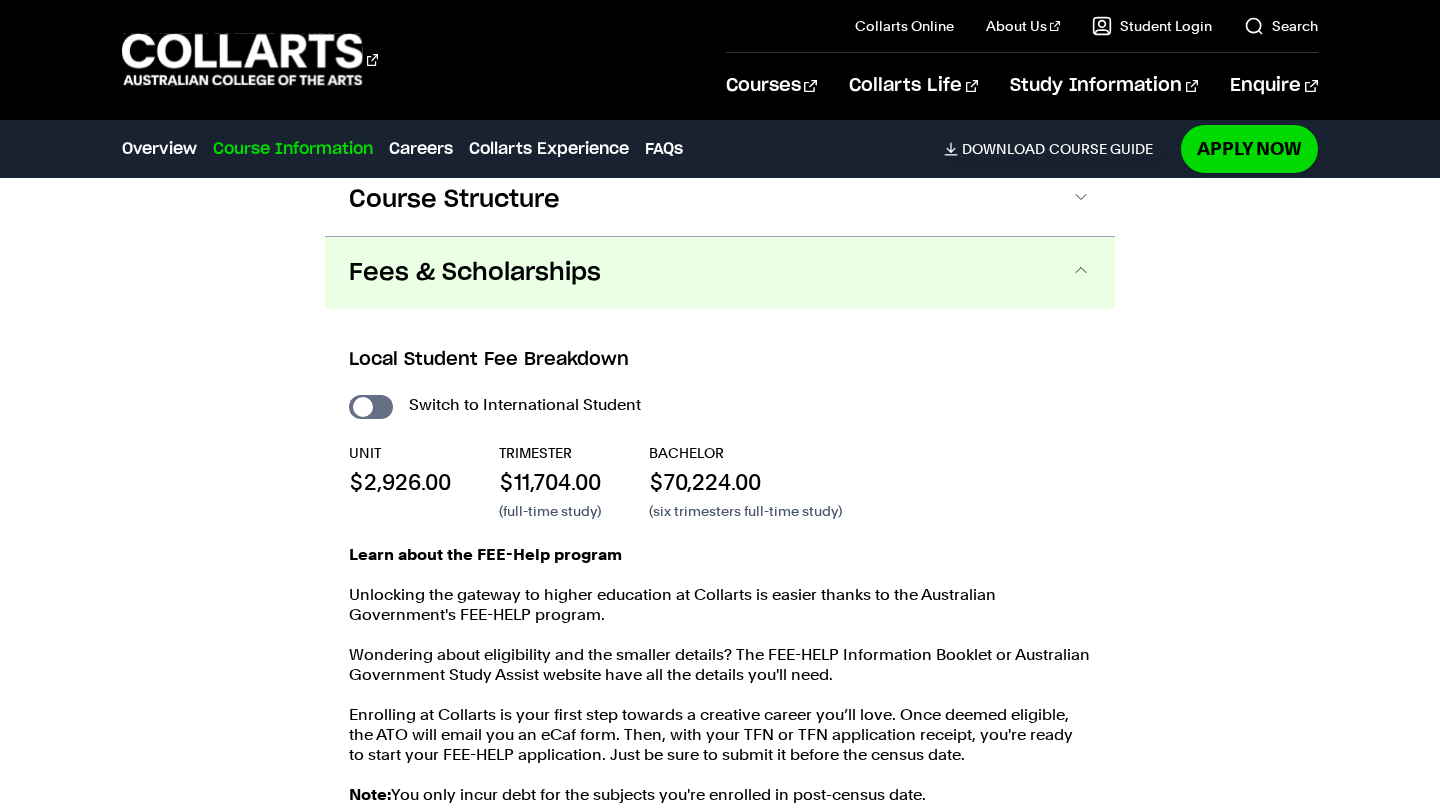 scroll, scrollTop: 2292, scrollLeft: 0, axis: vertical 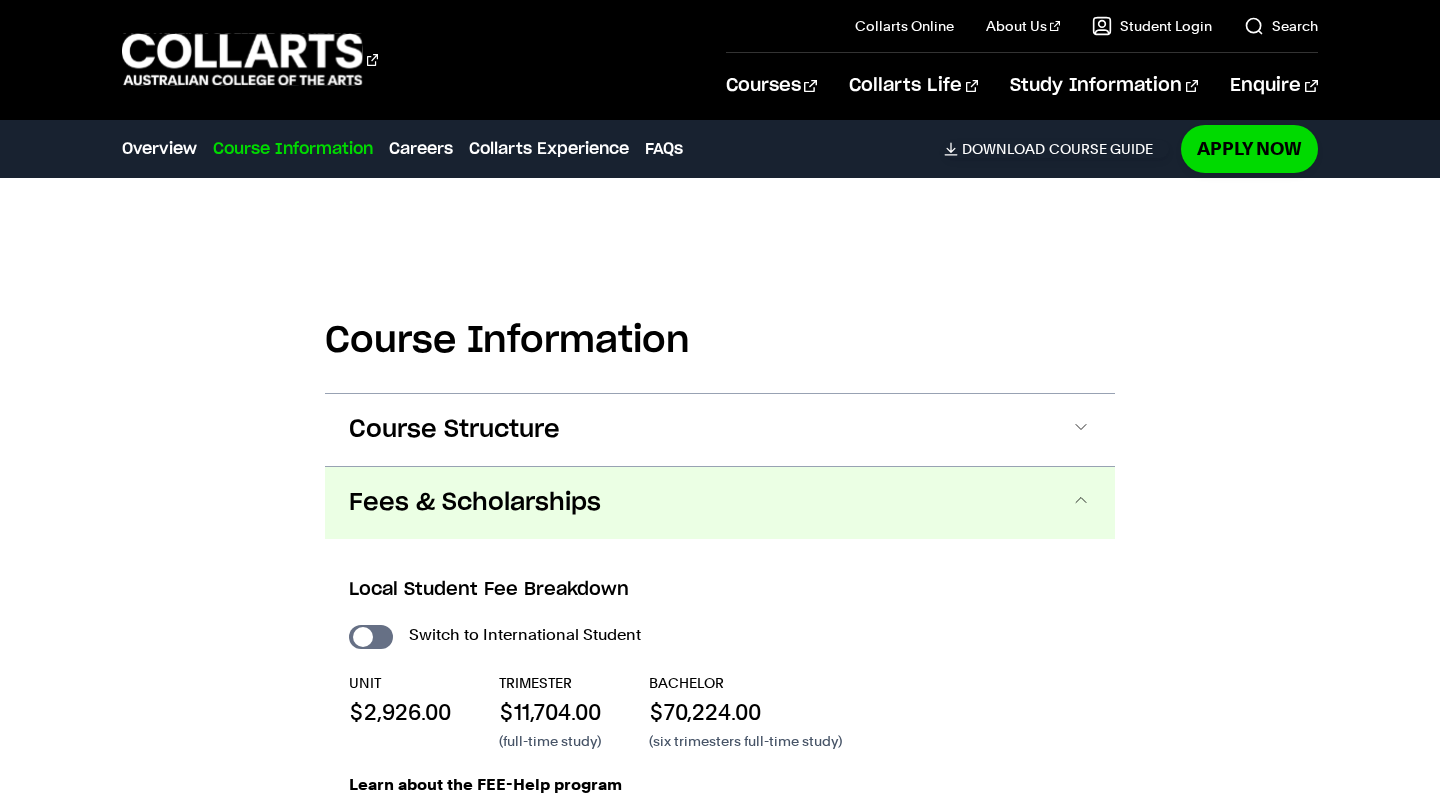 click on "Fees & Scholarships" at bounding box center (720, 503) 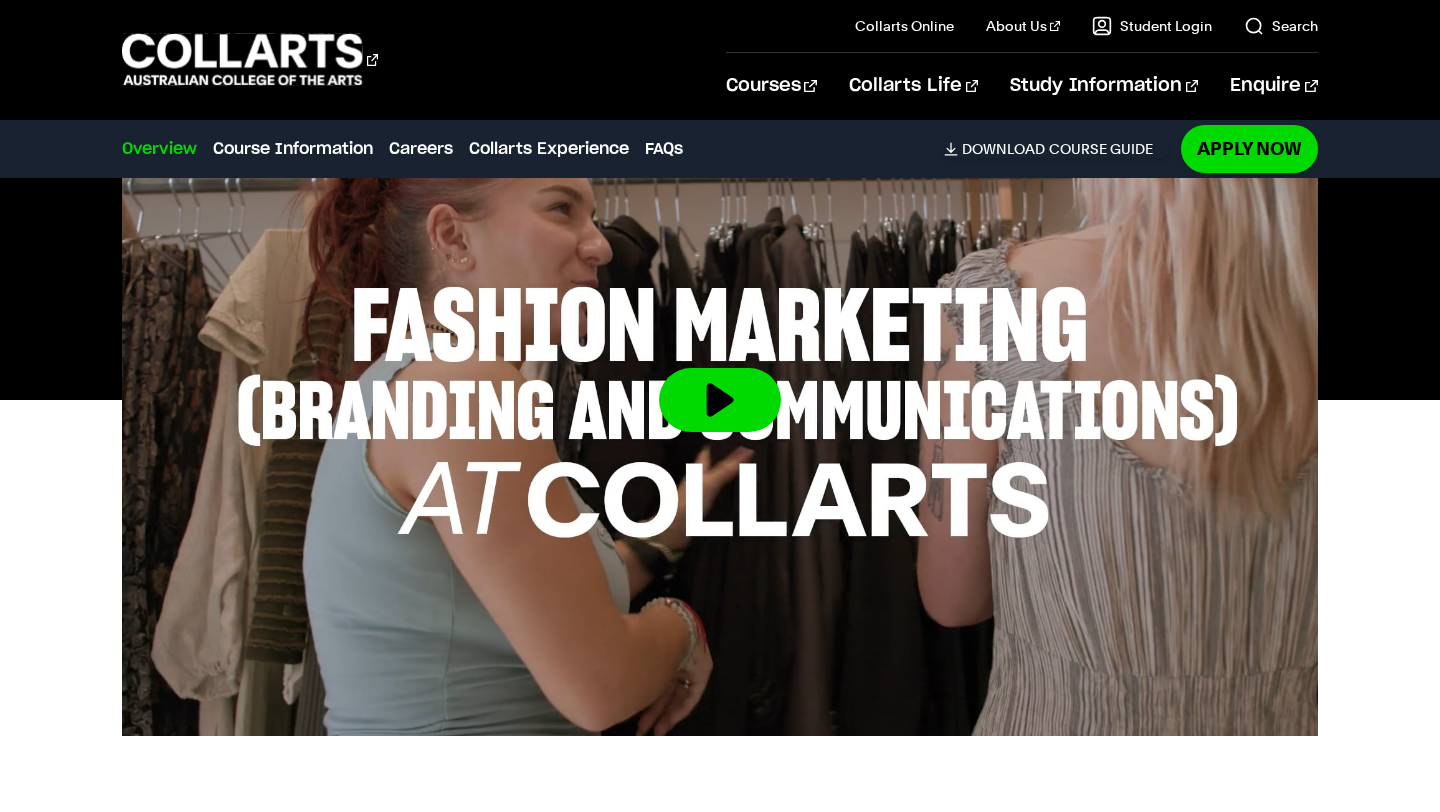 scroll, scrollTop: 717, scrollLeft: 0, axis: vertical 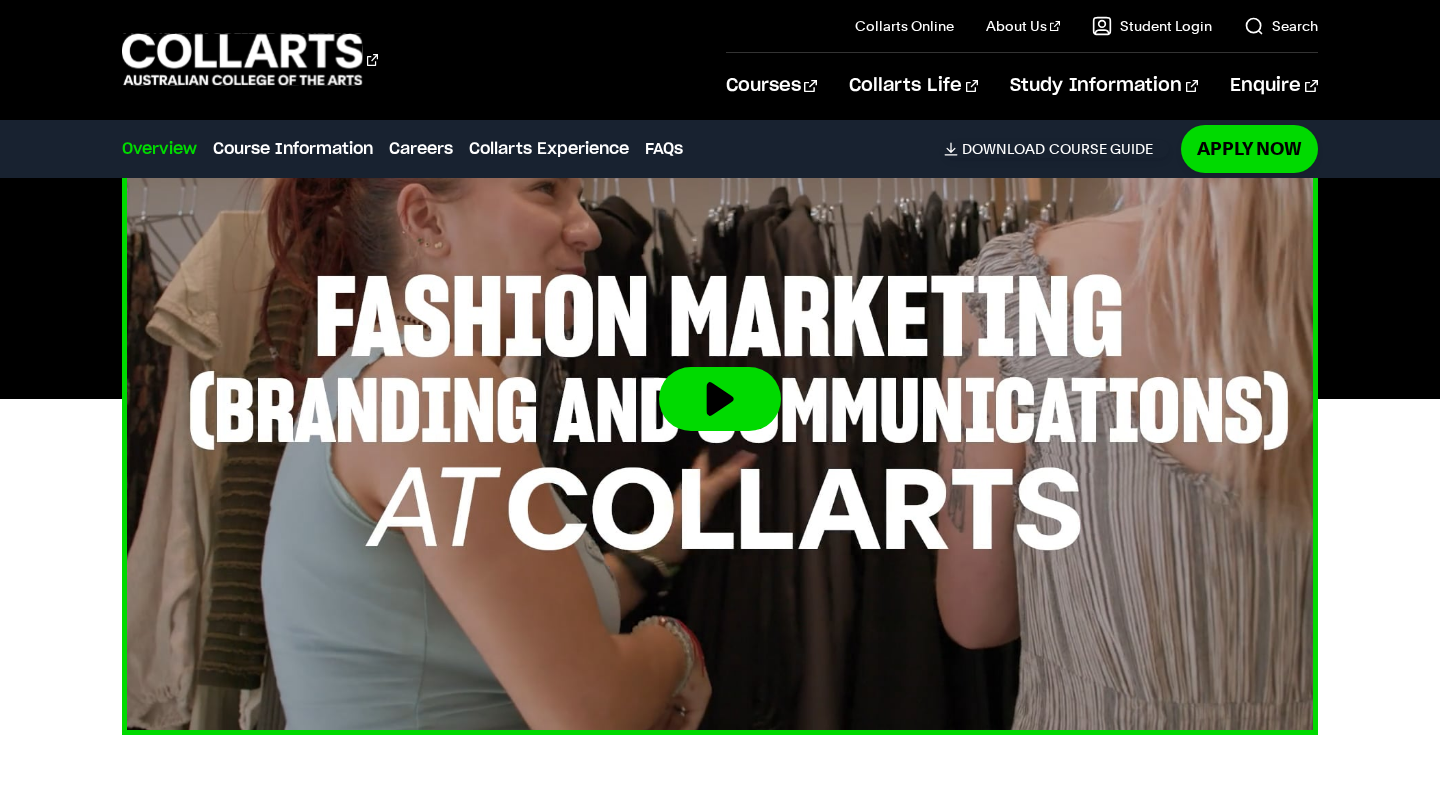 click at bounding box center [720, 399] 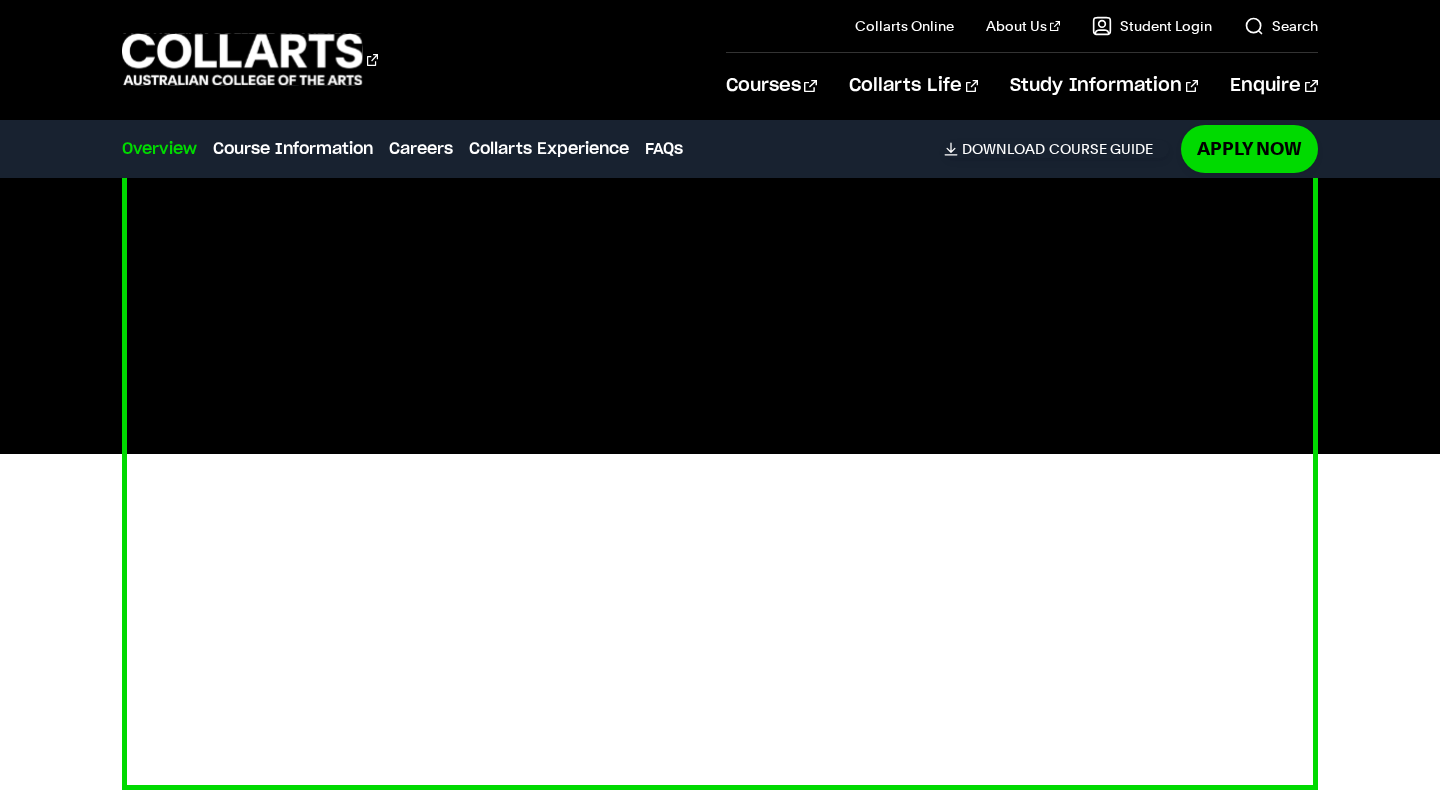 scroll, scrollTop: 656, scrollLeft: 0, axis: vertical 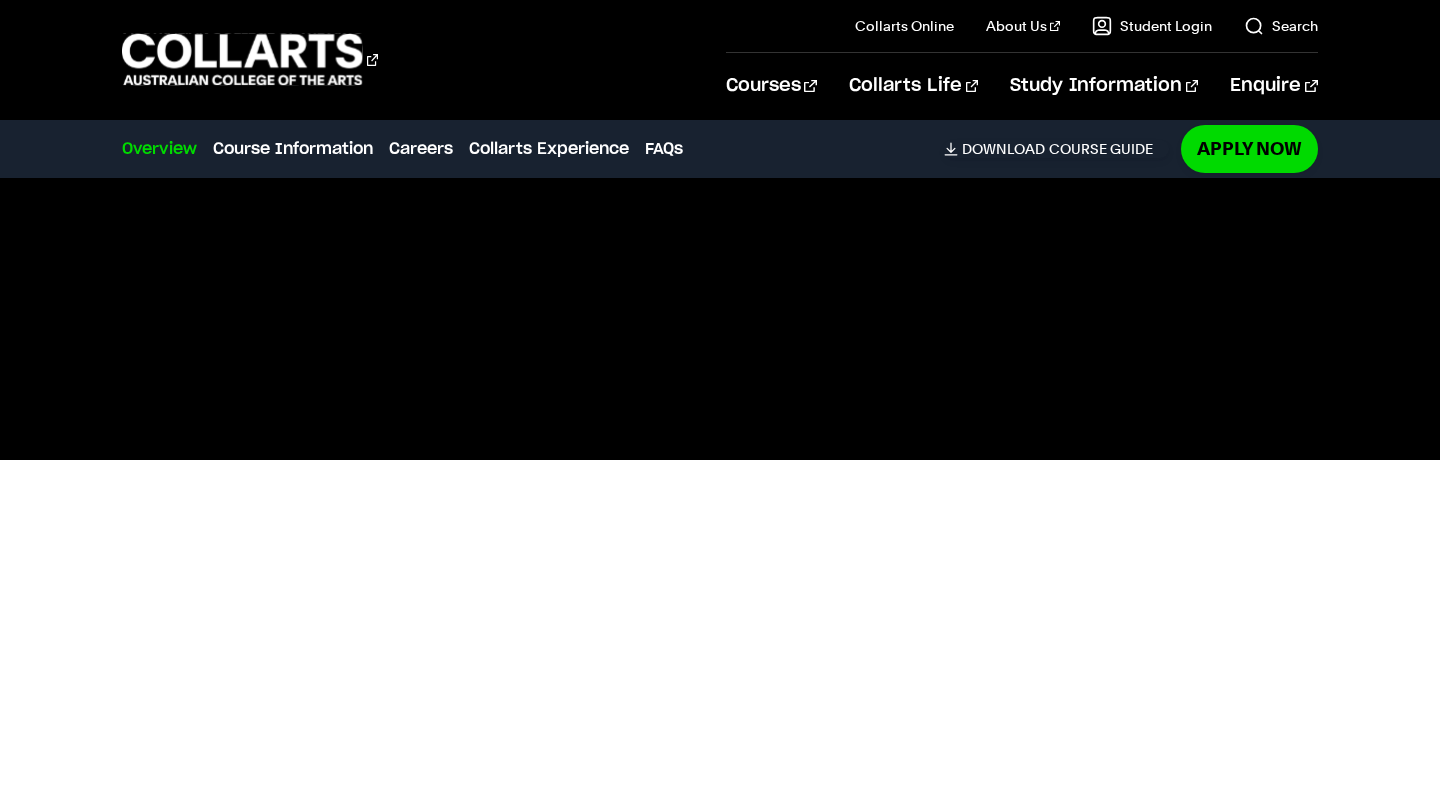 click at bounding box center (720, 460) 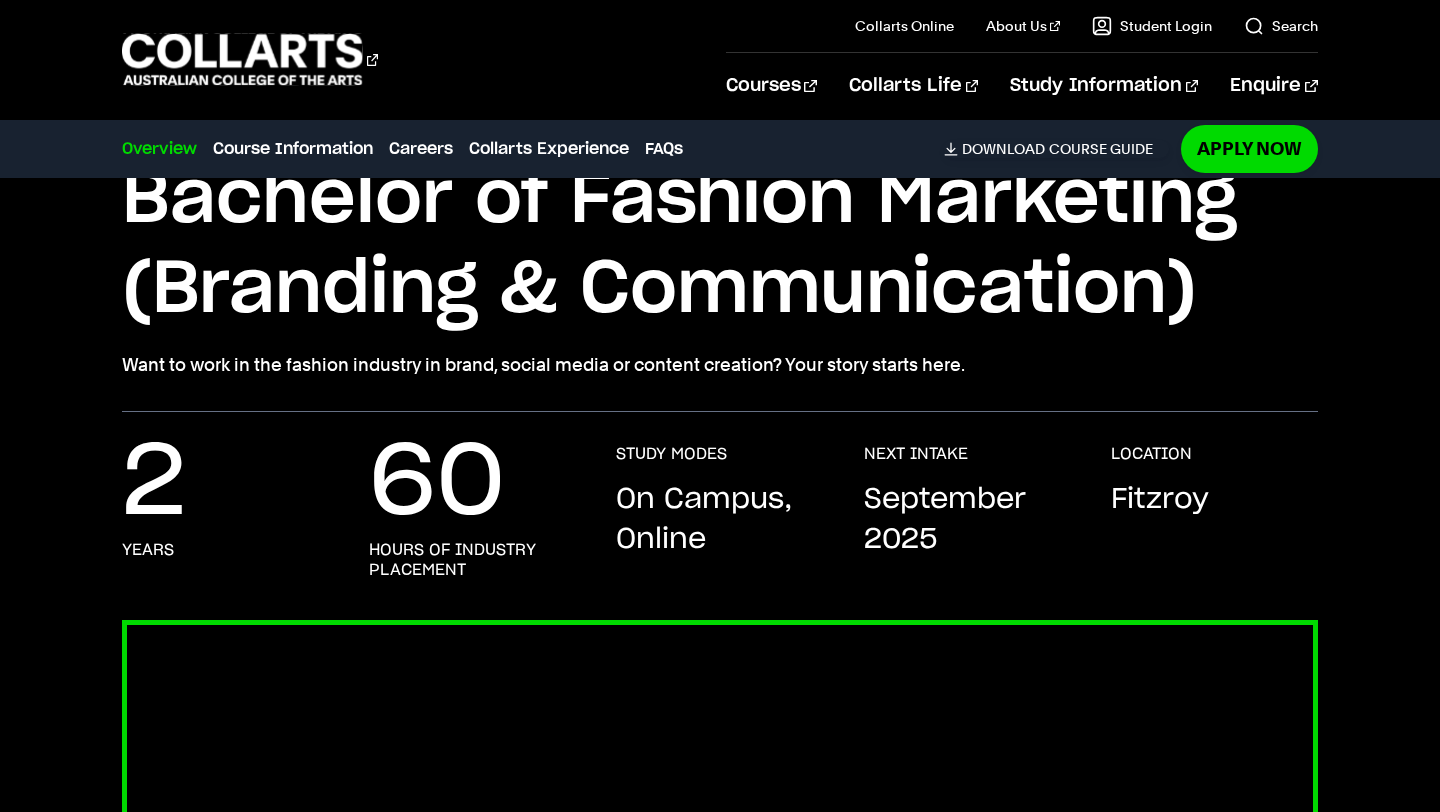 scroll, scrollTop: 0, scrollLeft: 0, axis: both 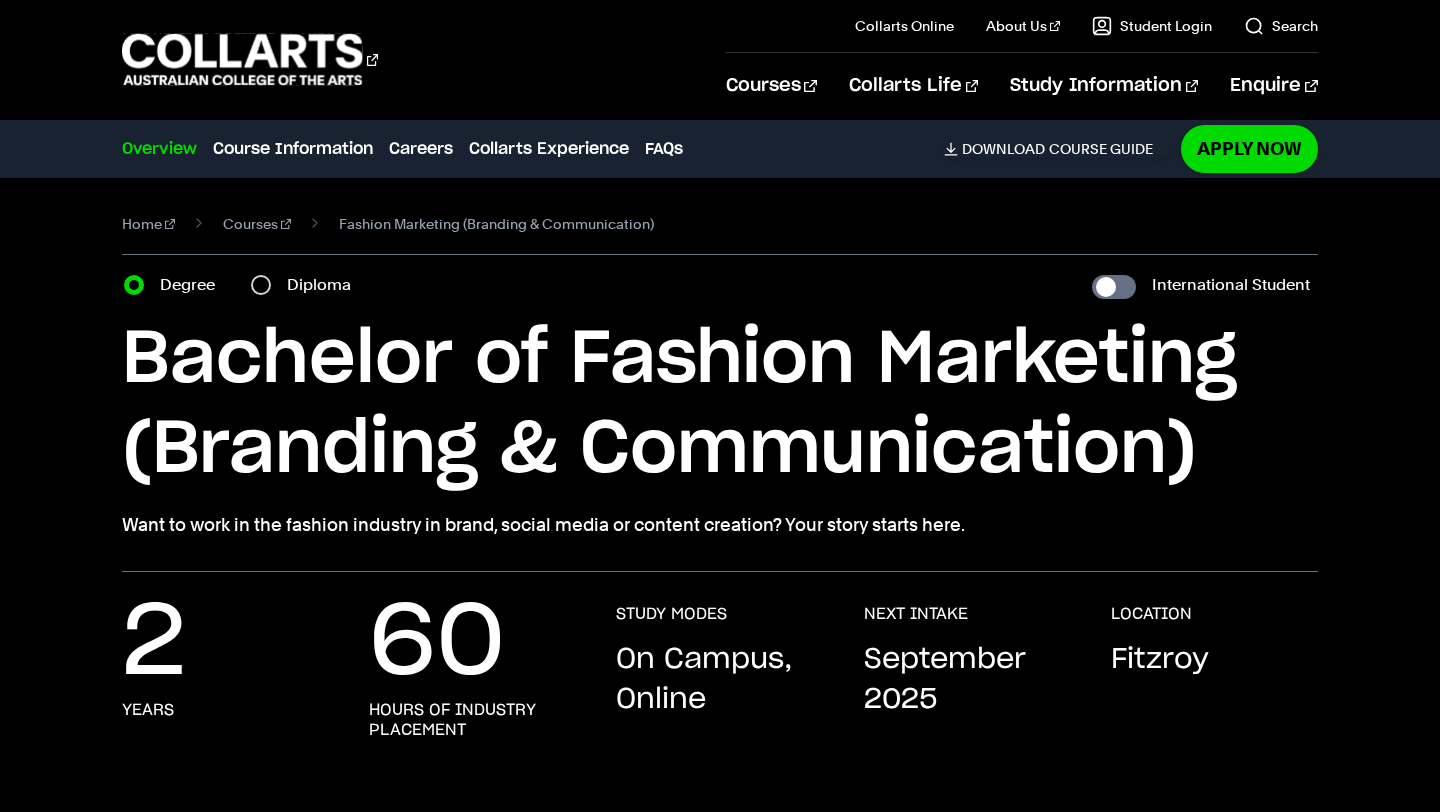 drag, startPoint x: 95, startPoint y: 33, endPoint x: 426, endPoint y: 70, distance: 333.06155 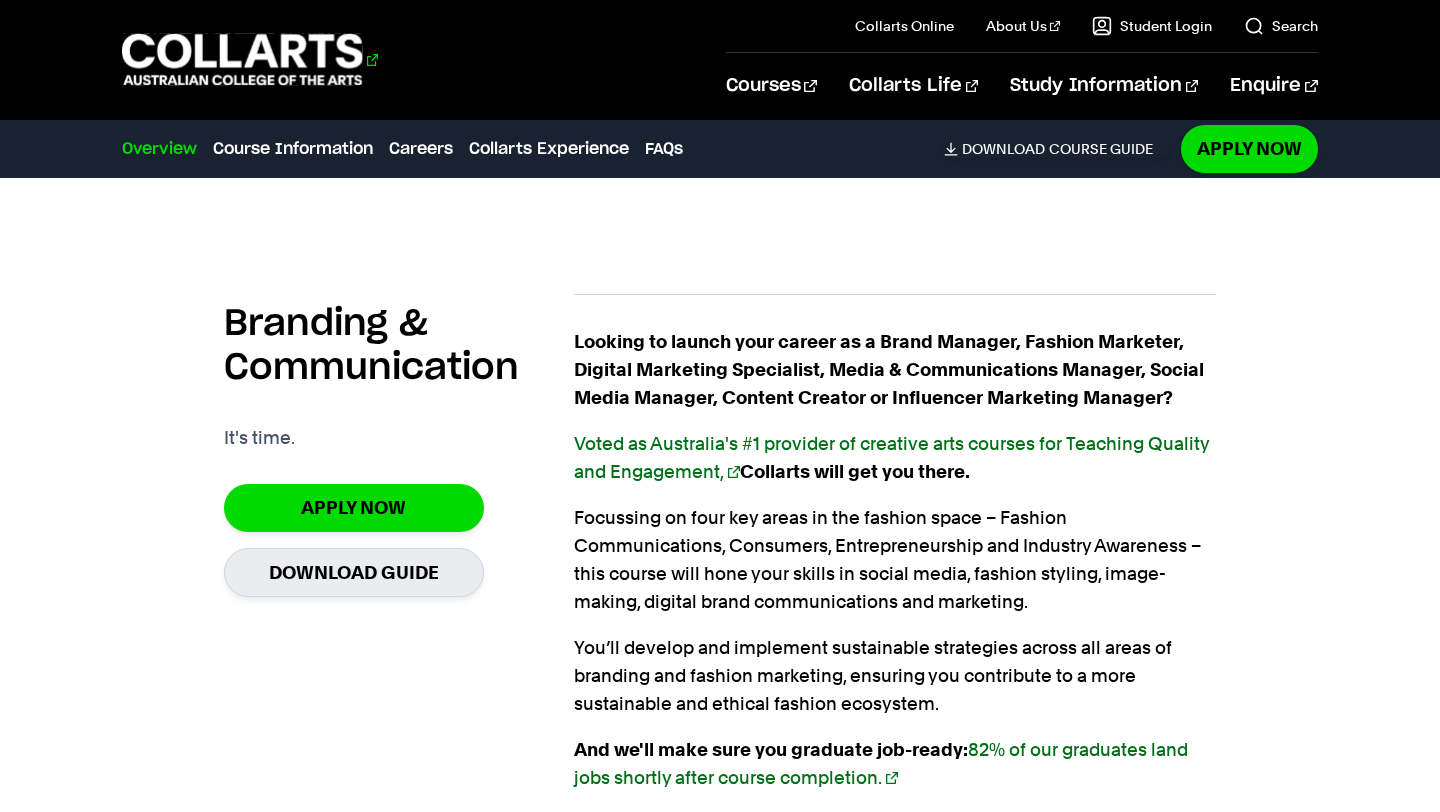 scroll, scrollTop: 1263, scrollLeft: 0, axis: vertical 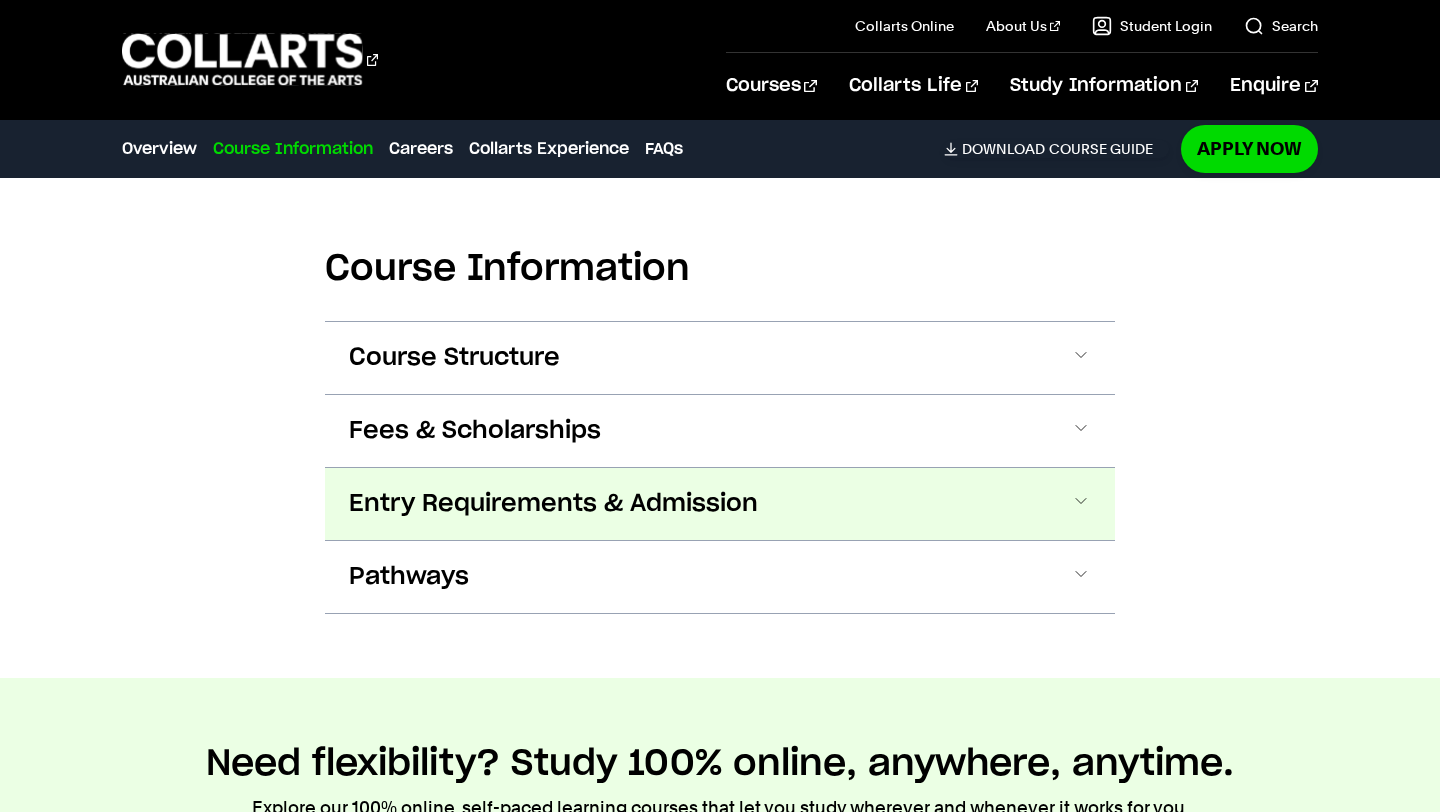 click on "Entry Requirements & Admission" at bounding box center (720, 504) 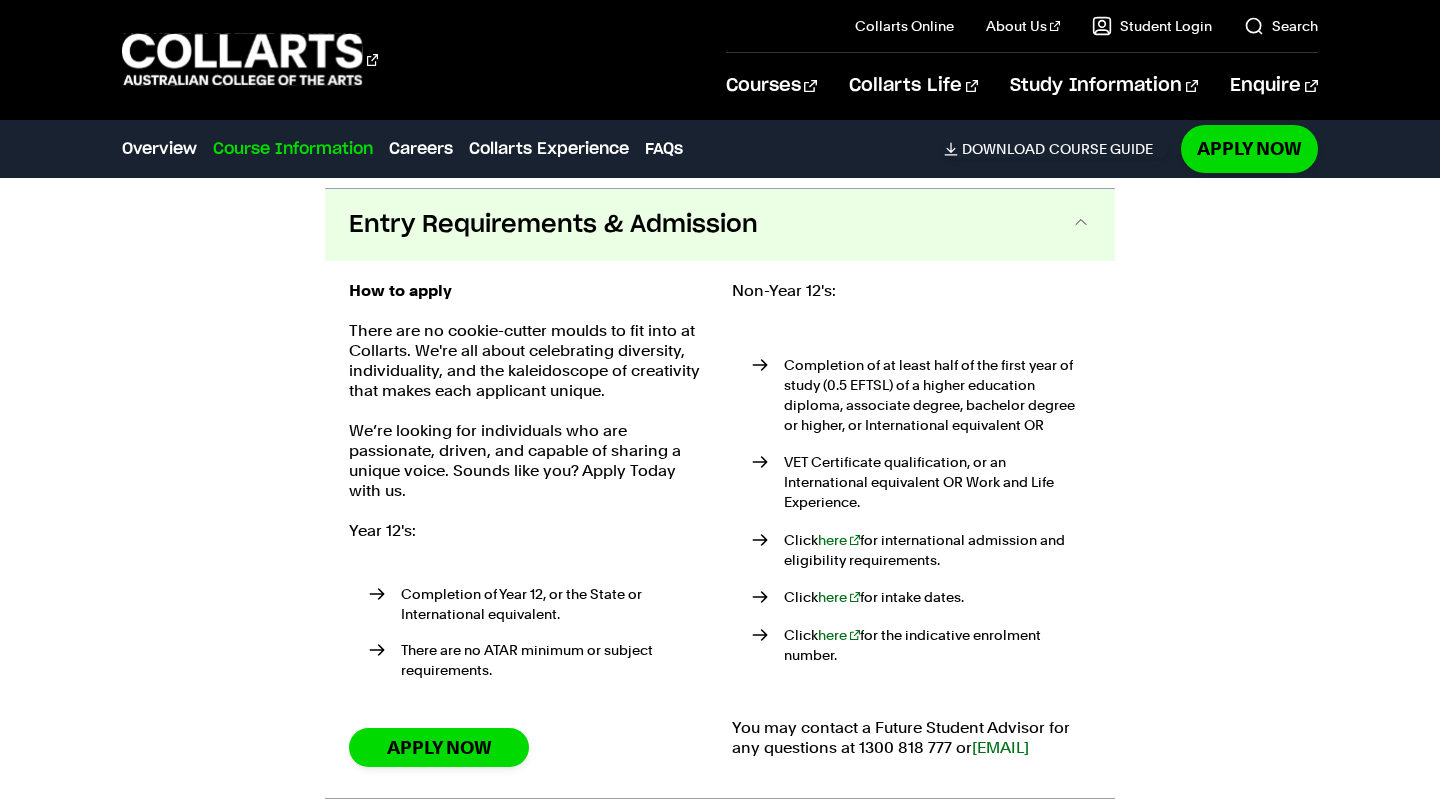 scroll, scrollTop: 2365, scrollLeft: 0, axis: vertical 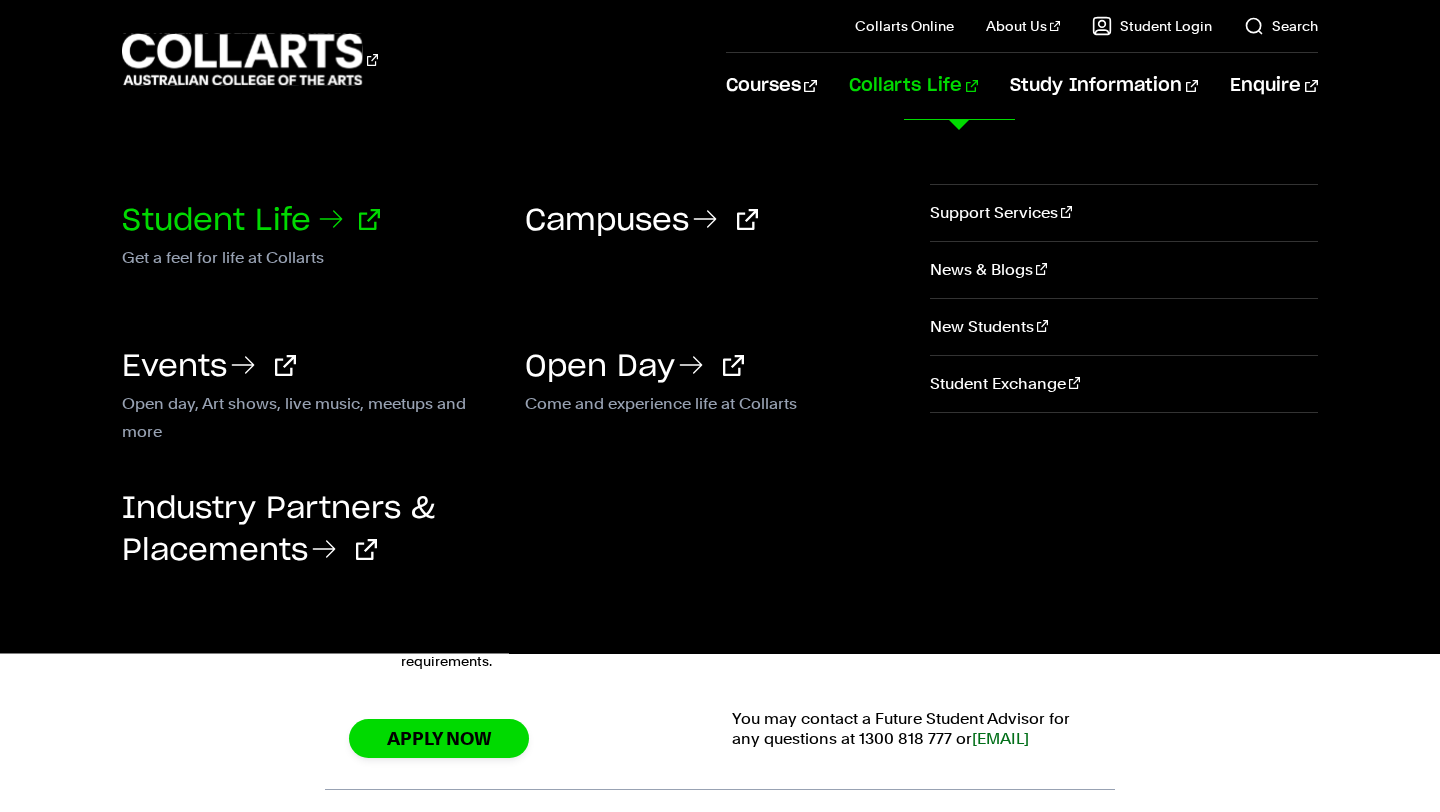 click on "Student Life" at bounding box center (251, 221) 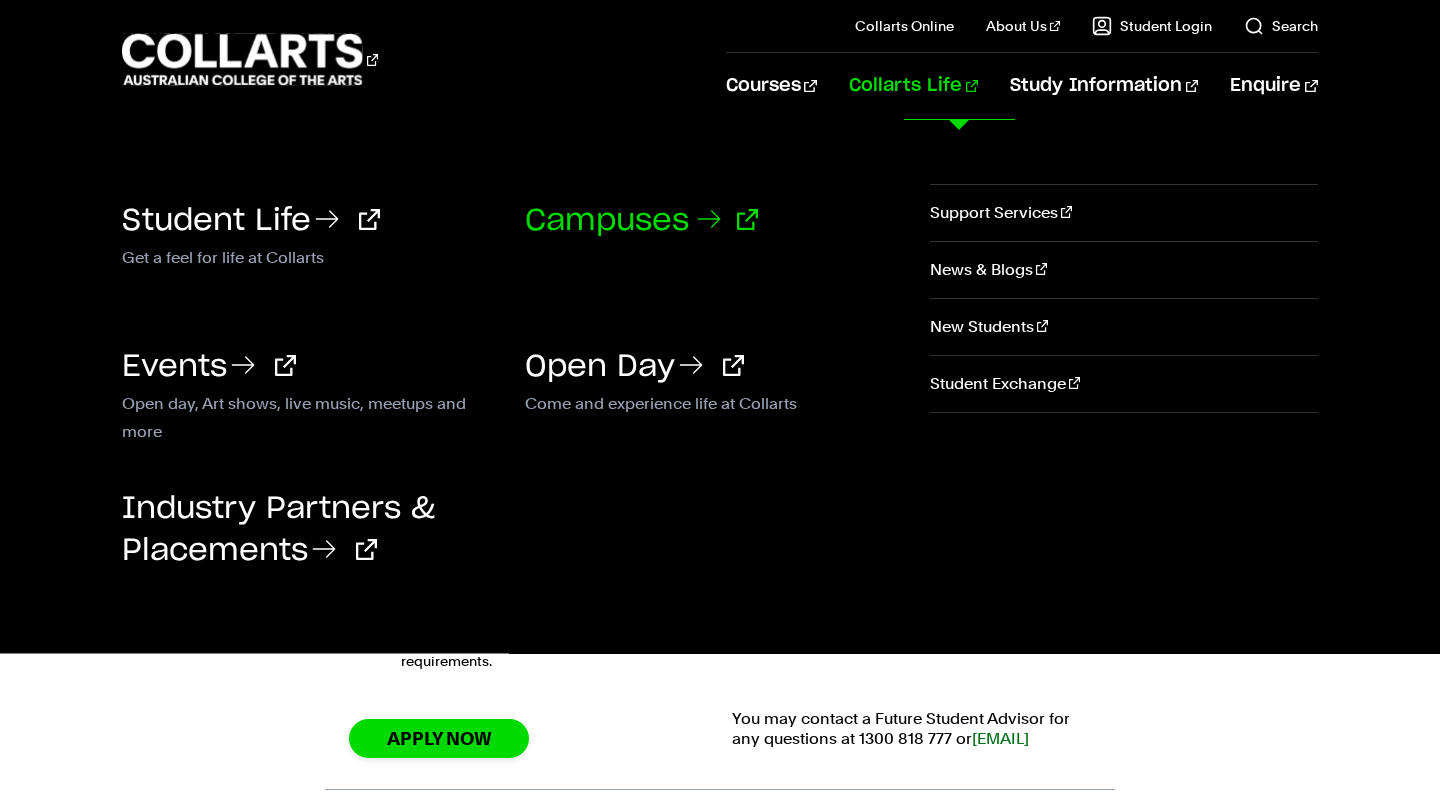click on "Campuses" at bounding box center (641, 221) 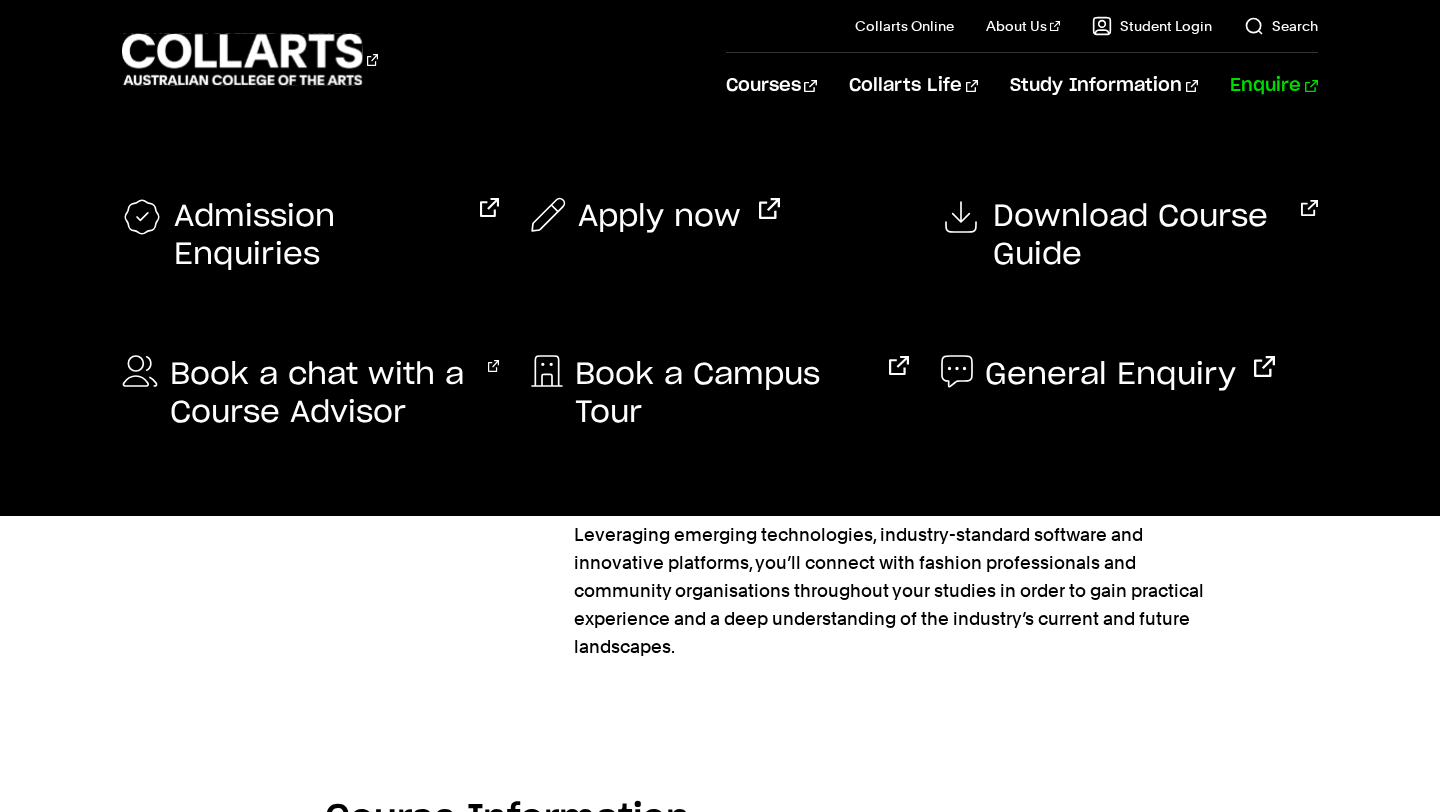 scroll, scrollTop: 1528, scrollLeft: 0, axis: vertical 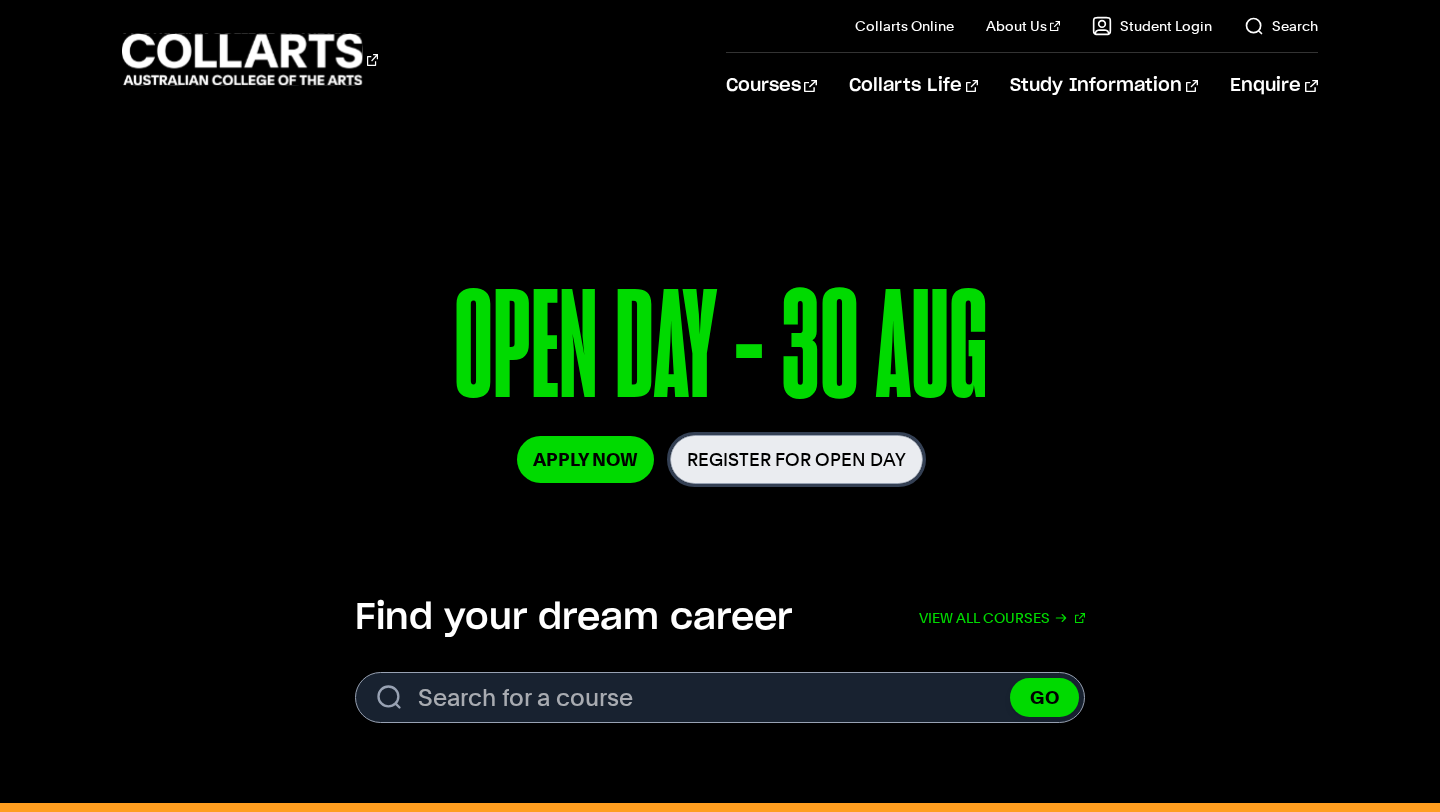 click on "Register for Open Day" at bounding box center (796, 459) 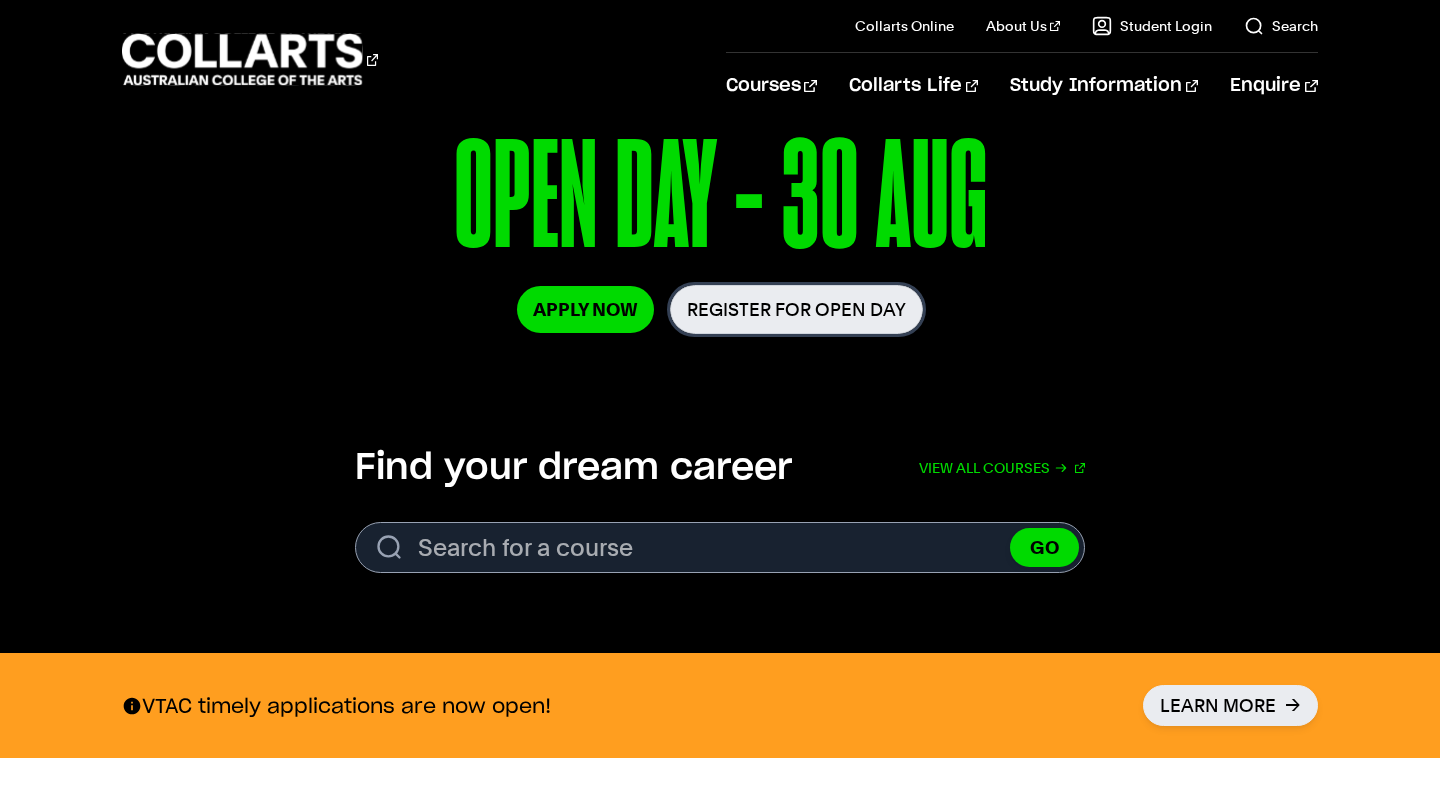 scroll, scrollTop: 0, scrollLeft: 0, axis: both 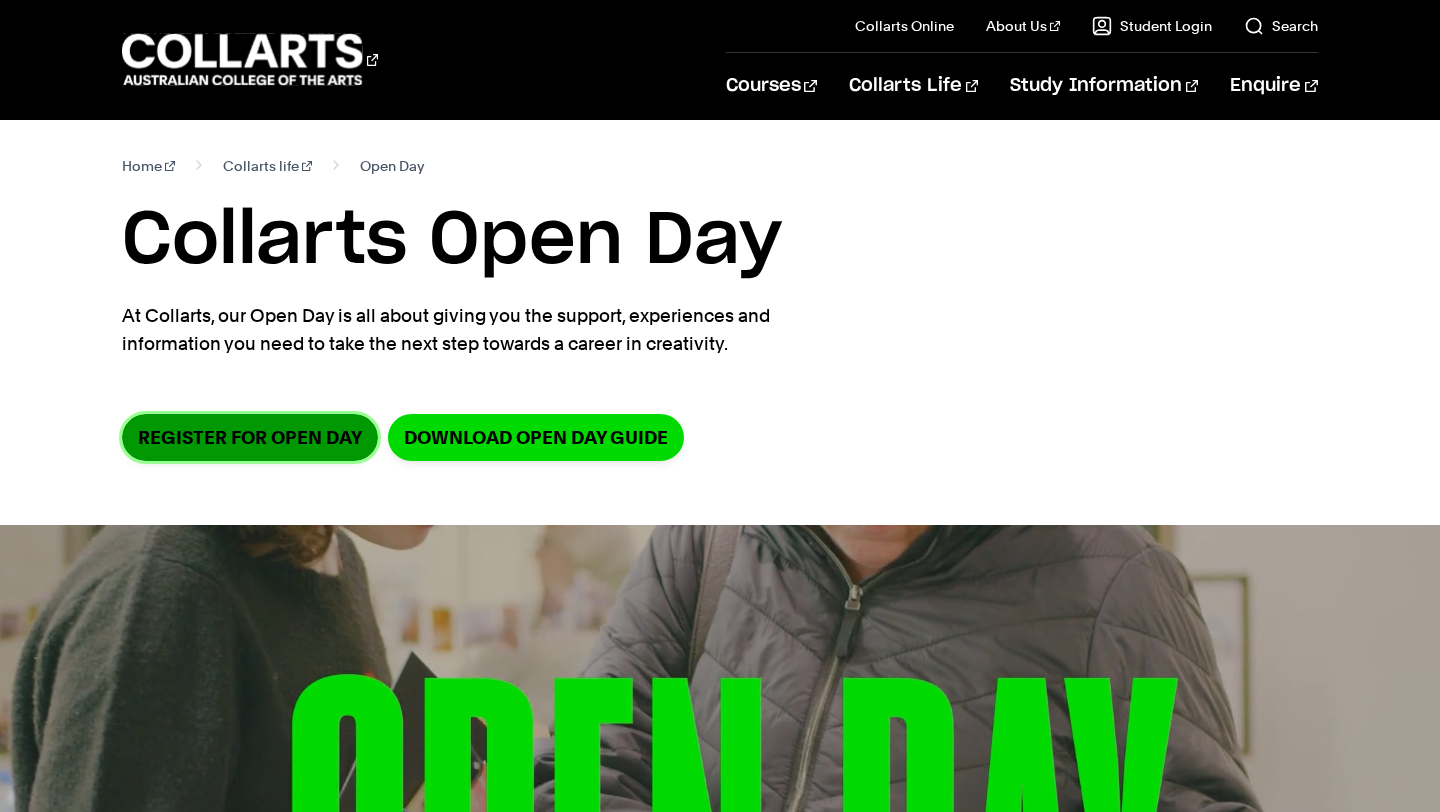 click on "Register for Open Day" at bounding box center (250, 437) 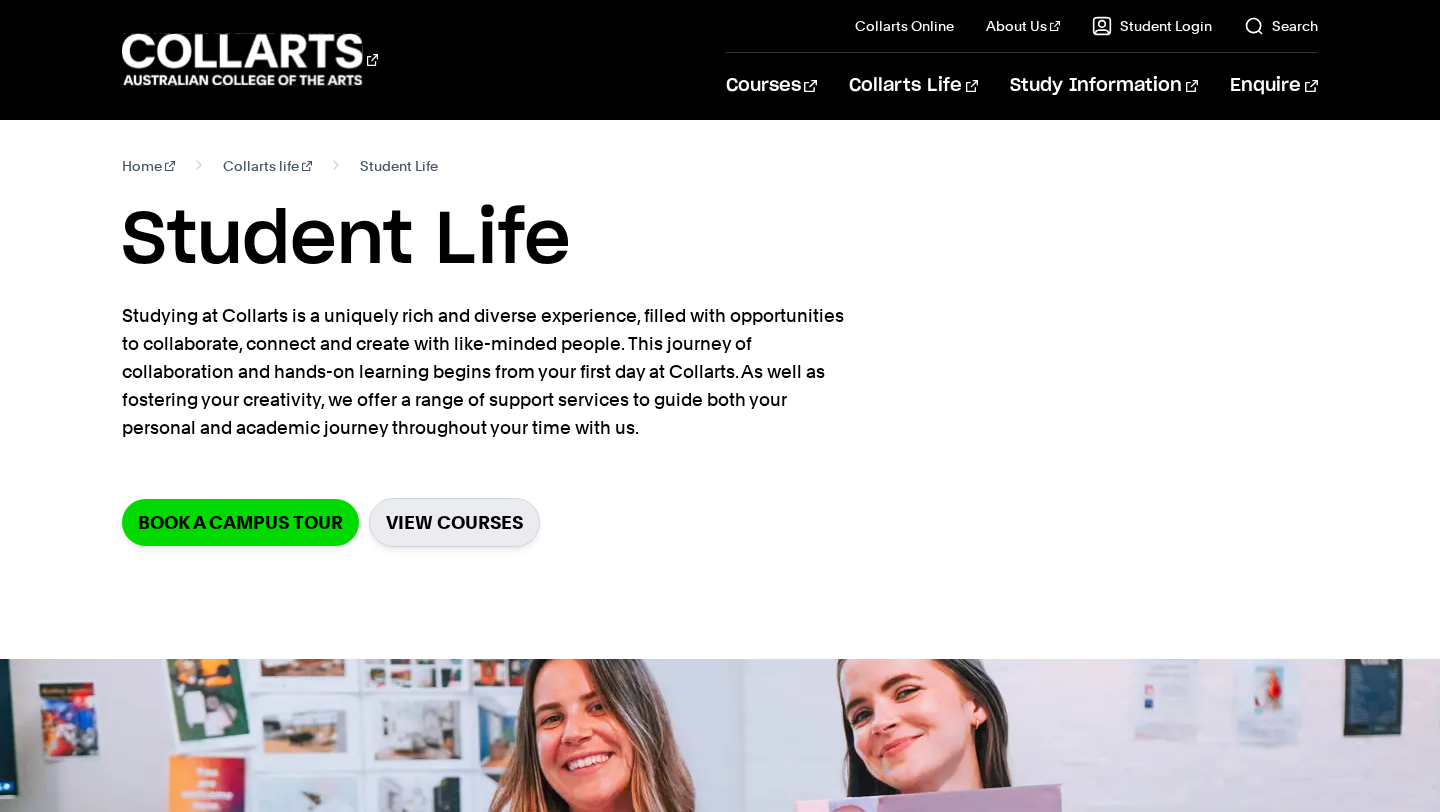 scroll, scrollTop: 0, scrollLeft: 0, axis: both 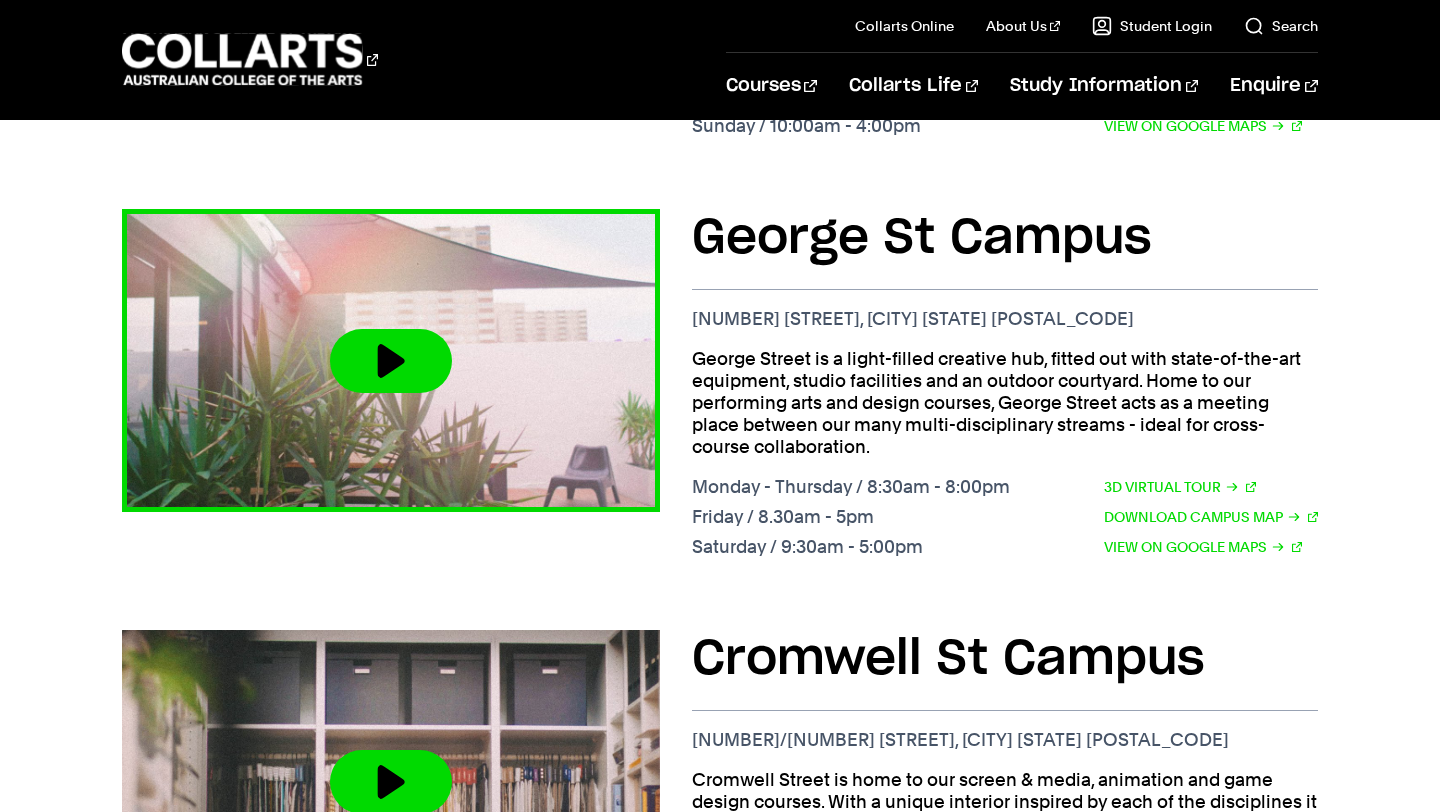 click at bounding box center (391, 360) 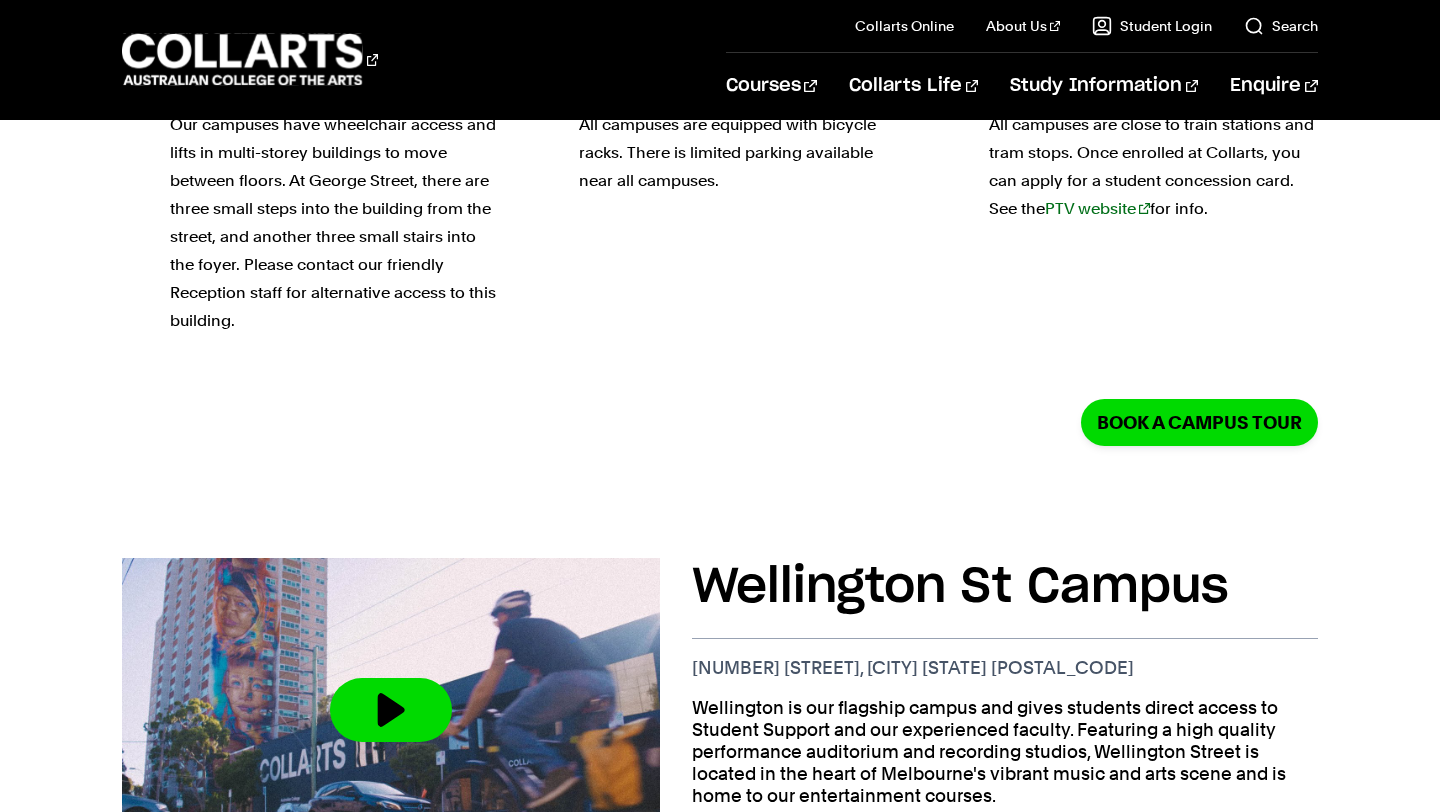 scroll, scrollTop: 0, scrollLeft: 0, axis: both 